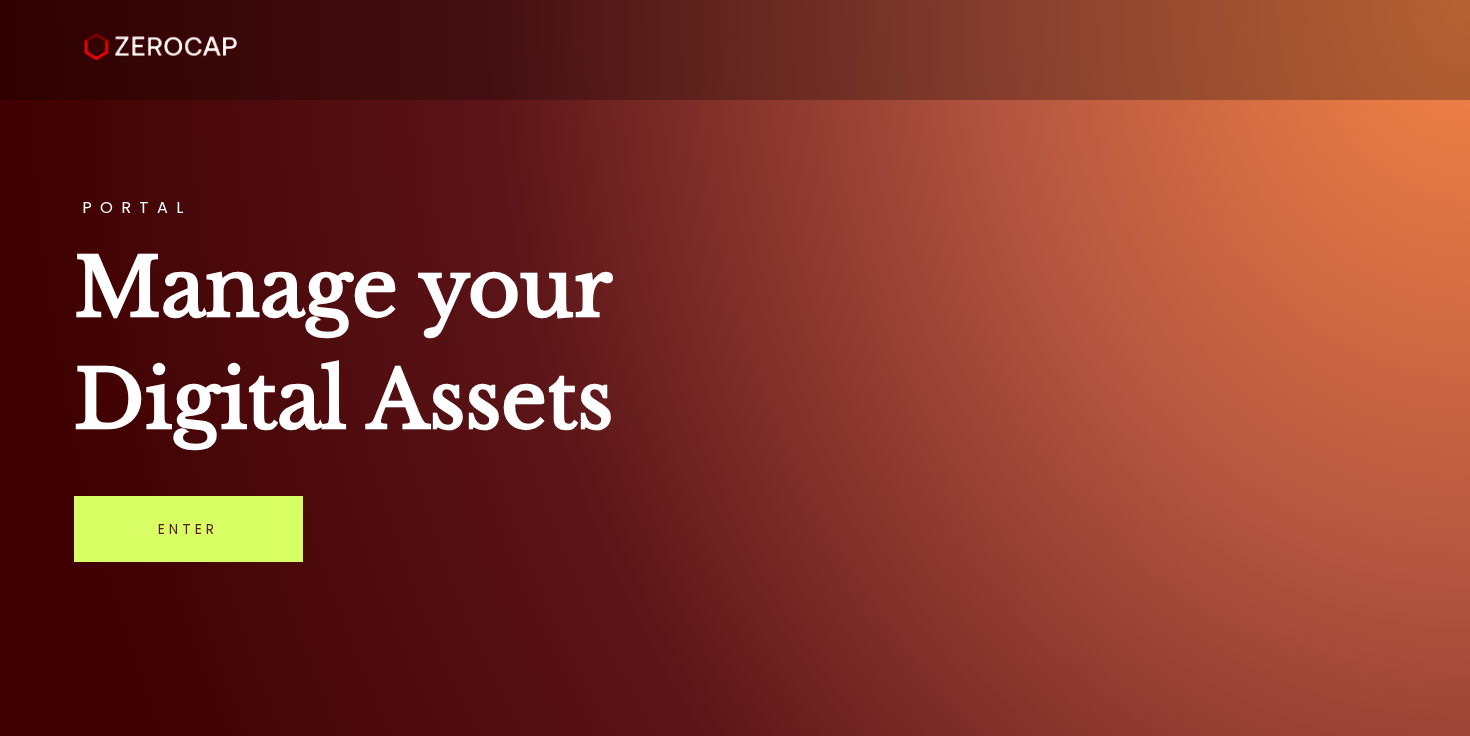 scroll, scrollTop: 0, scrollLeft: 0, axis: both 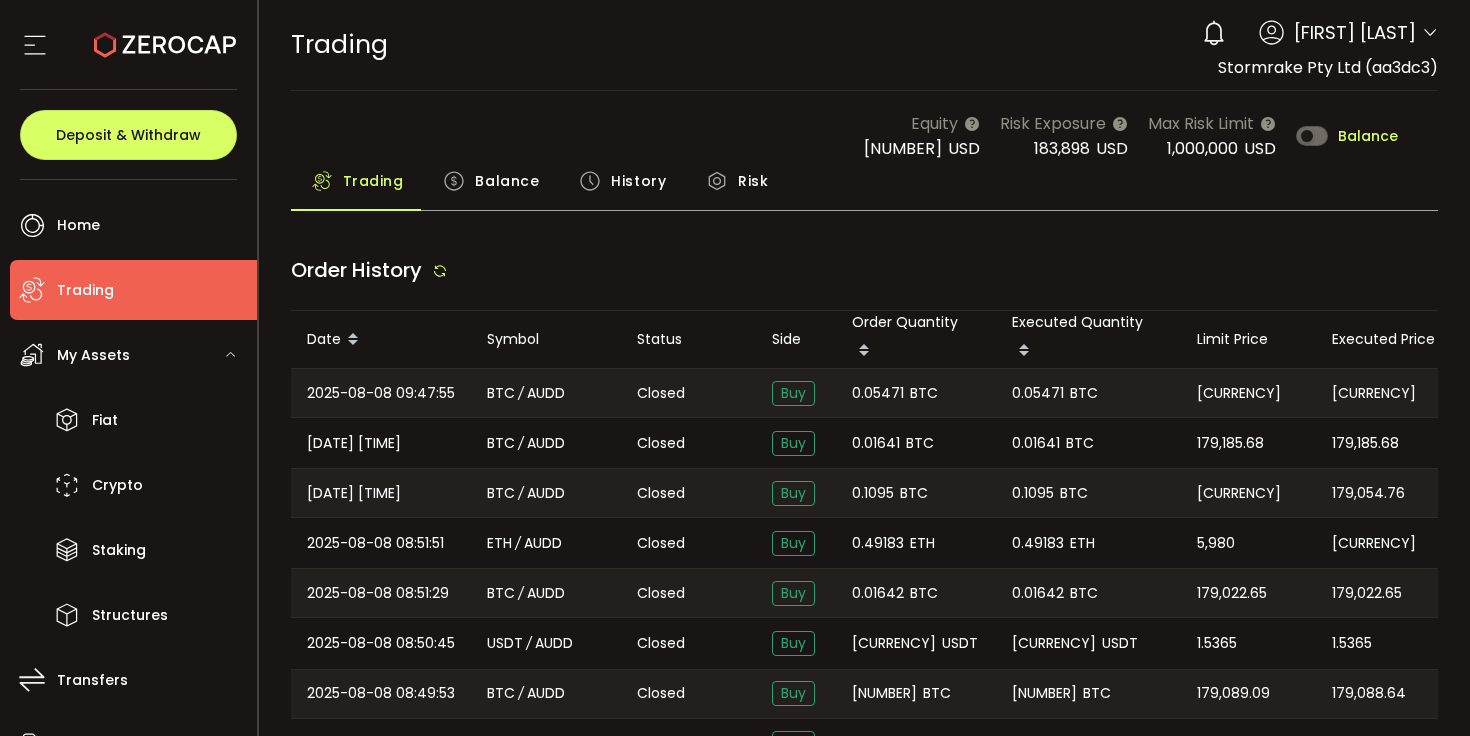 type on "***" 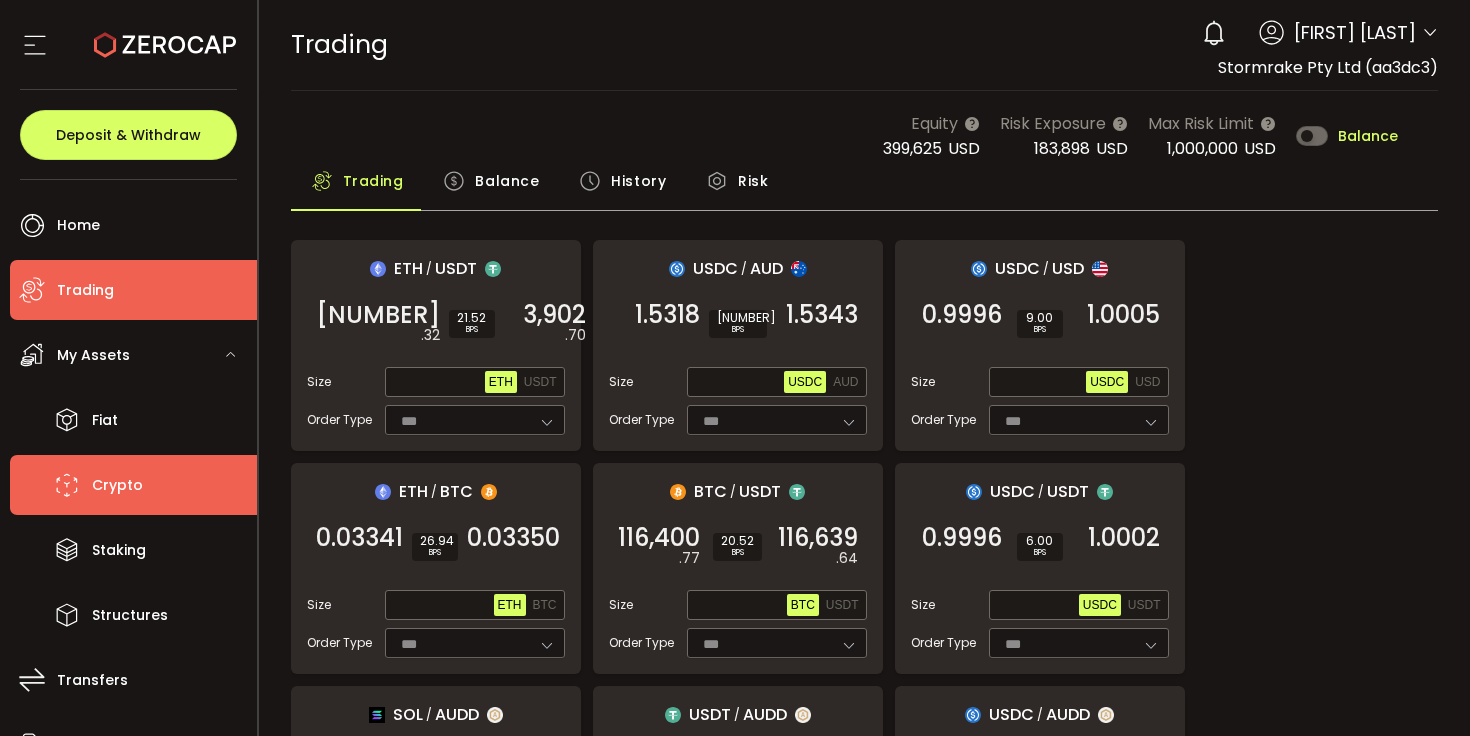 click on "Crypto" at bounding box center (133, 485) 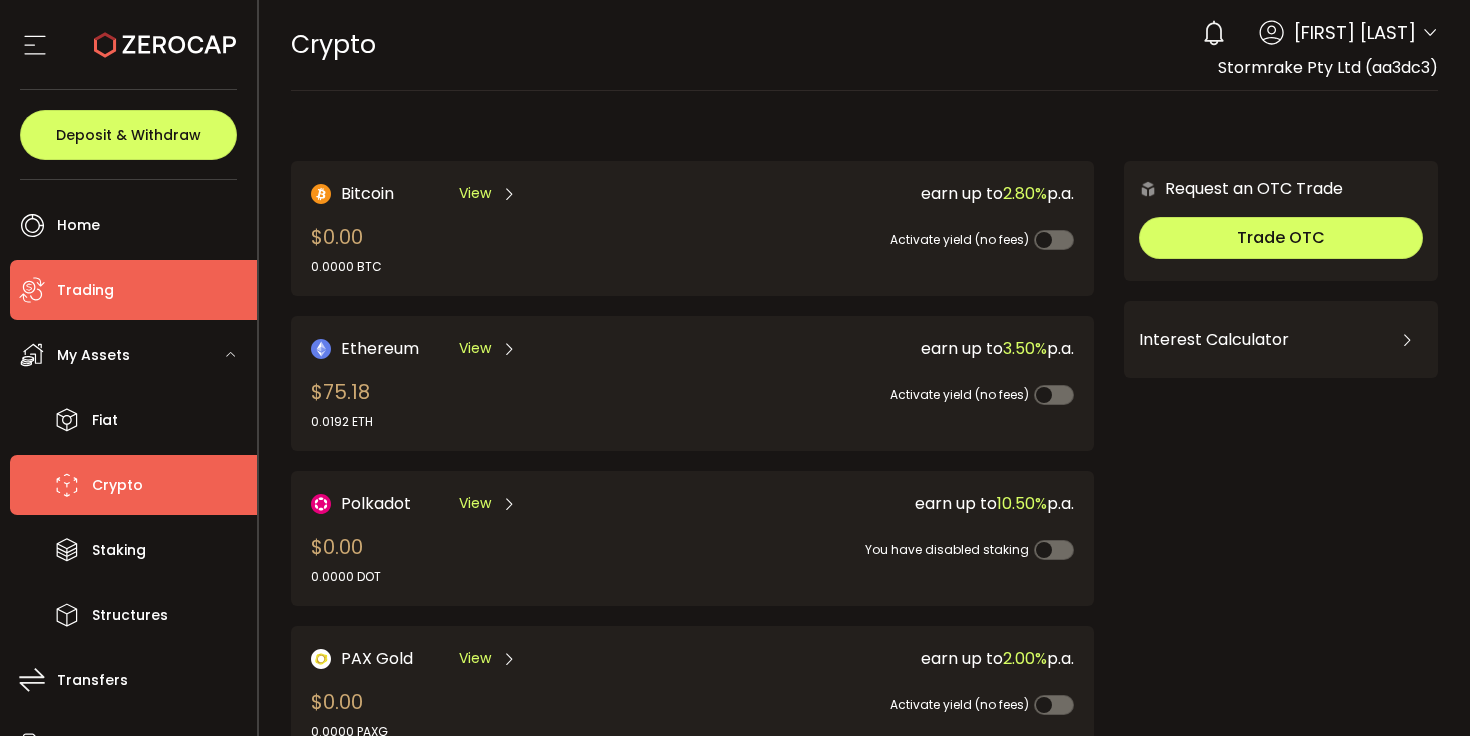 click on "Trading" at bounding box center [133, 290] 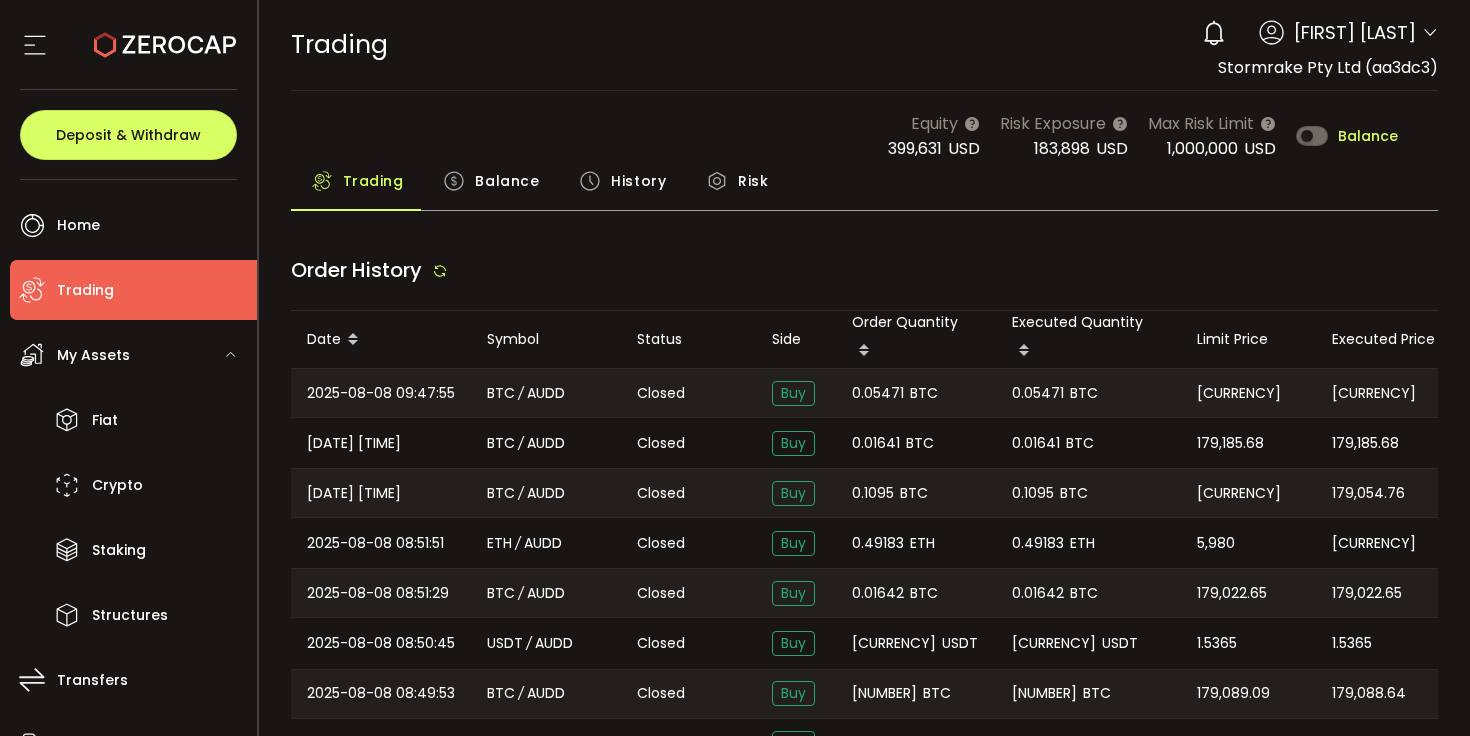 click on "Balance" at bounding box center (507, 181) 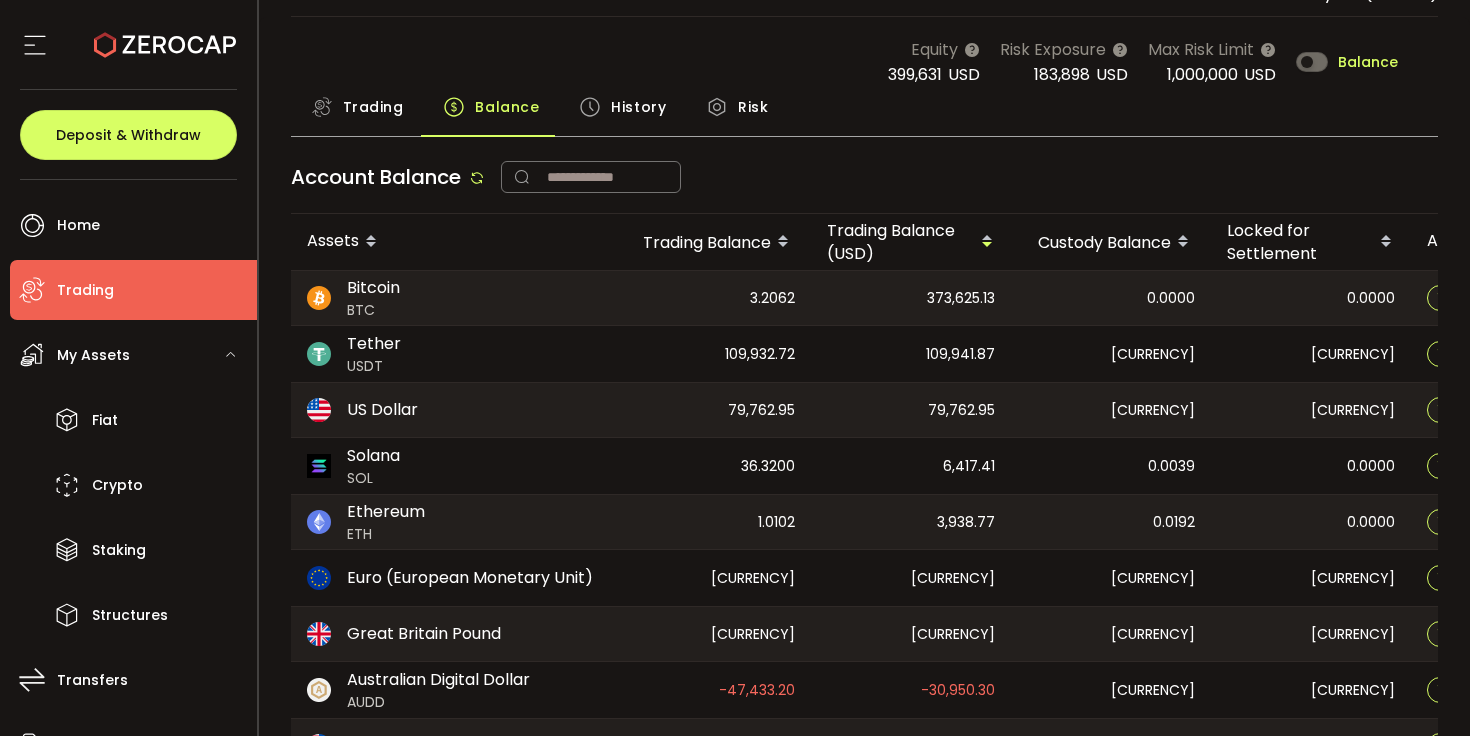 scroll, scrollTop: 98, scrollLeft: 0, axis: vertical 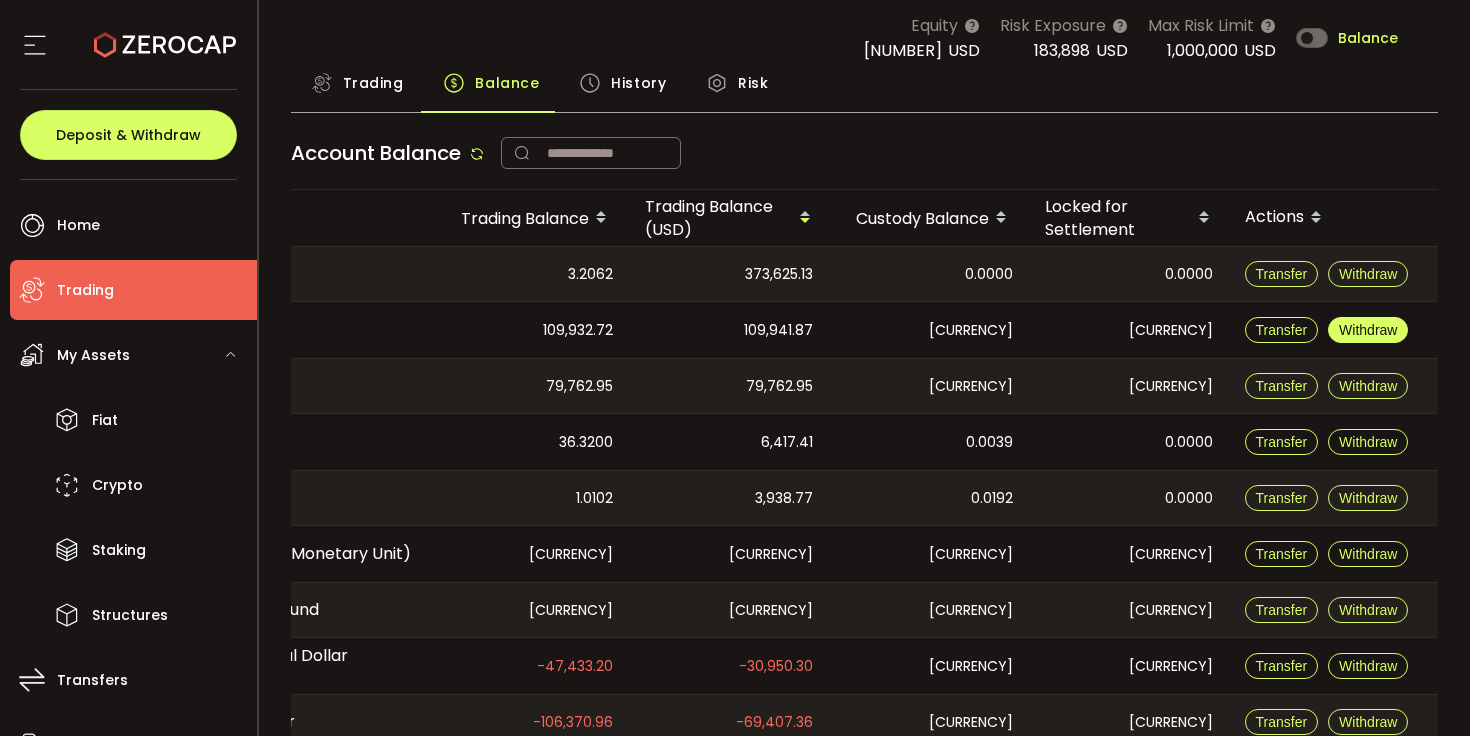 click on "Withdraw" at bounding box center (1368, 330) 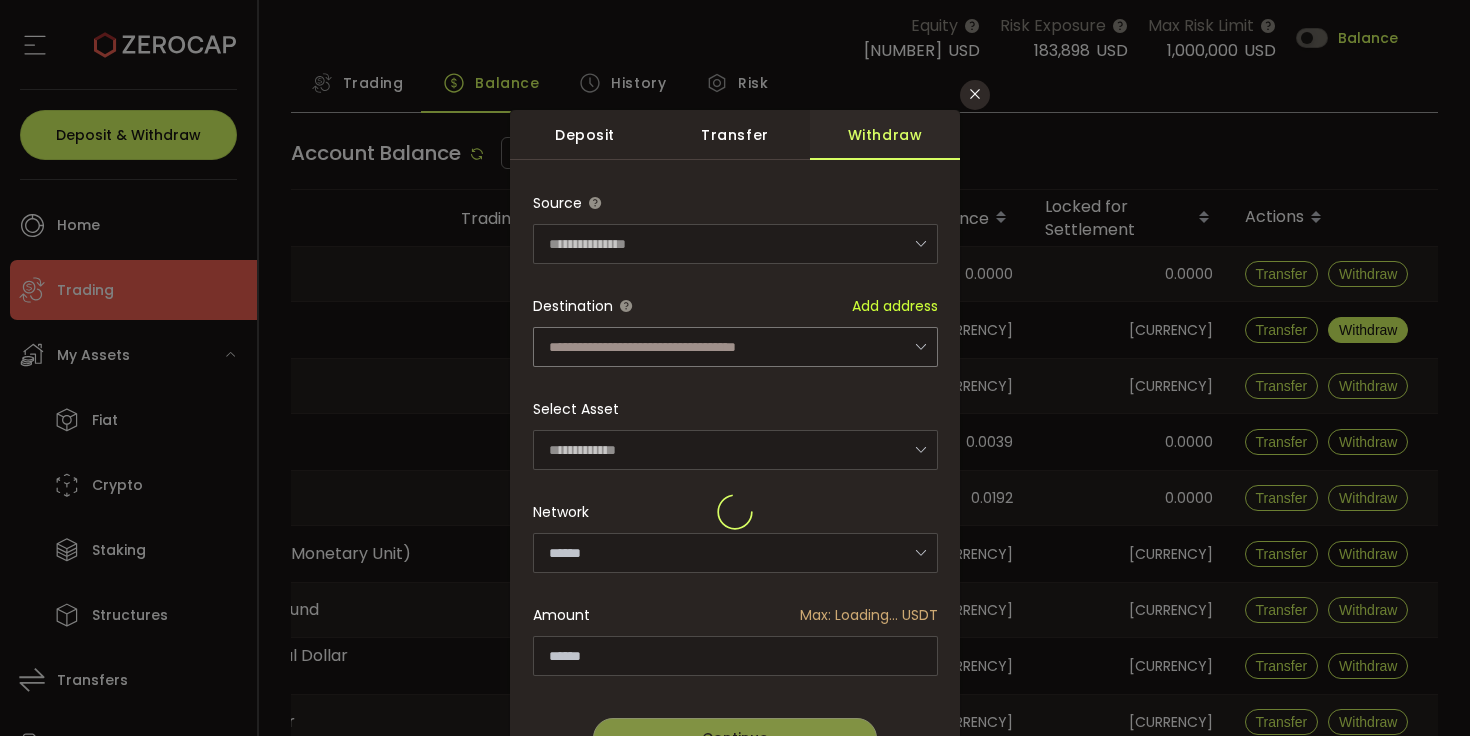 type on "********" 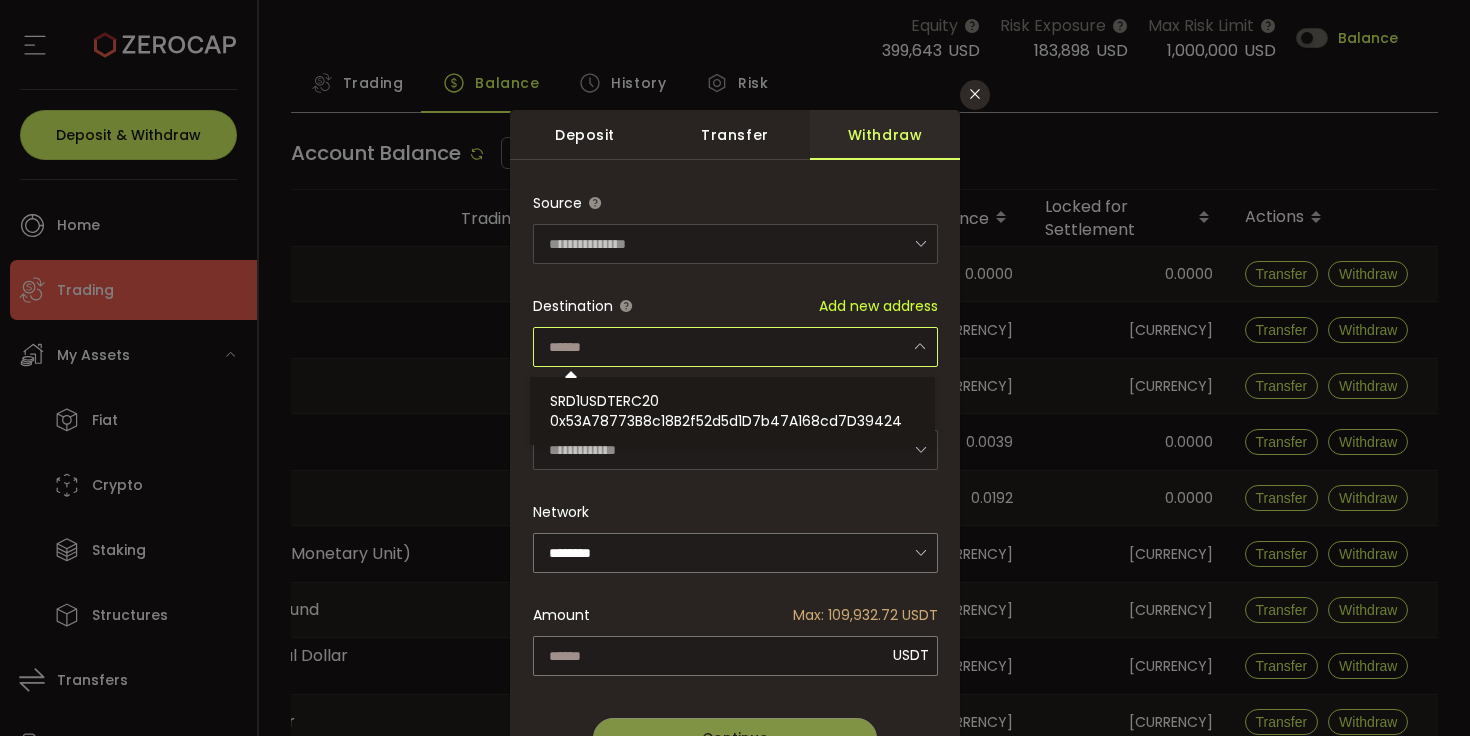 click at bounding box center (735, 347) 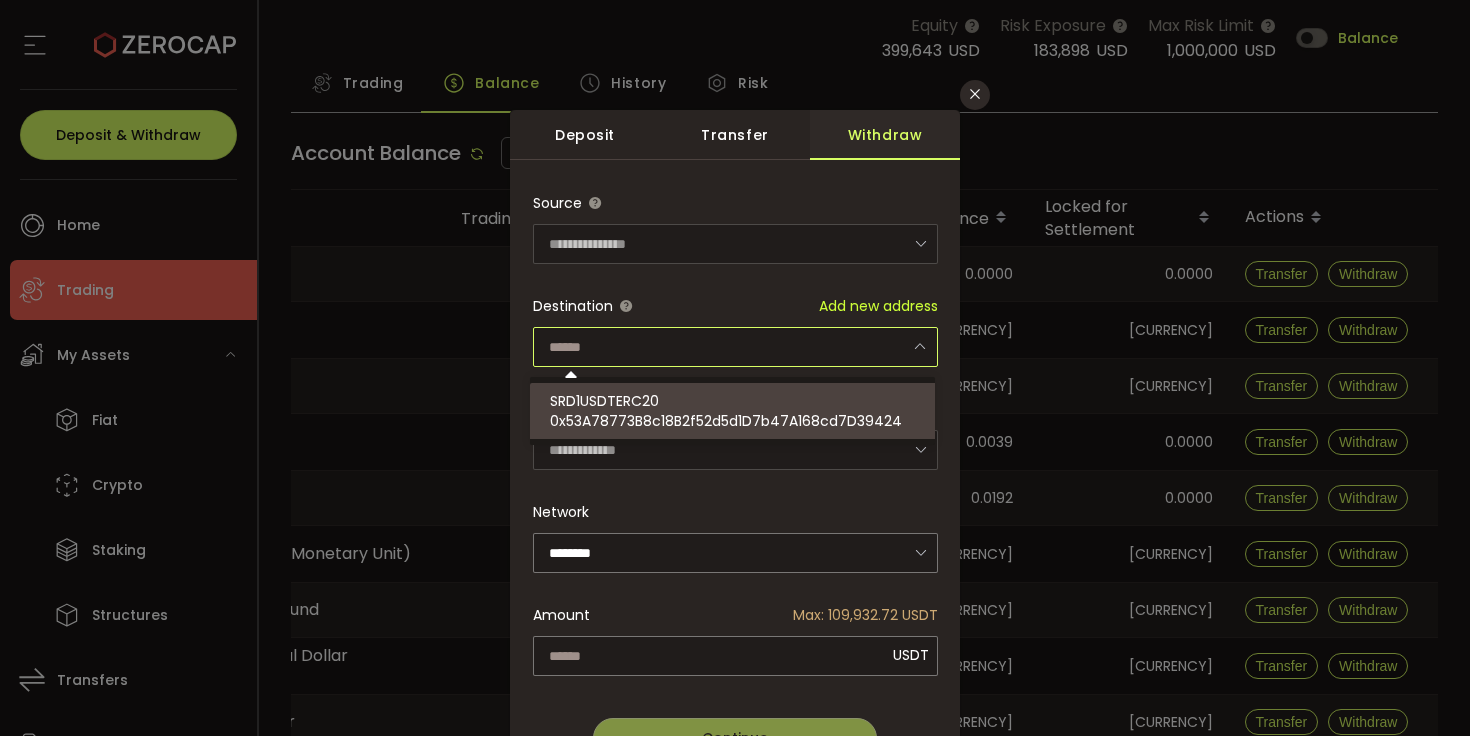 click on "0x53A78773B8c18B2f52d5d1D7b47A168cd7D39424" at bounding box center [726, 421] 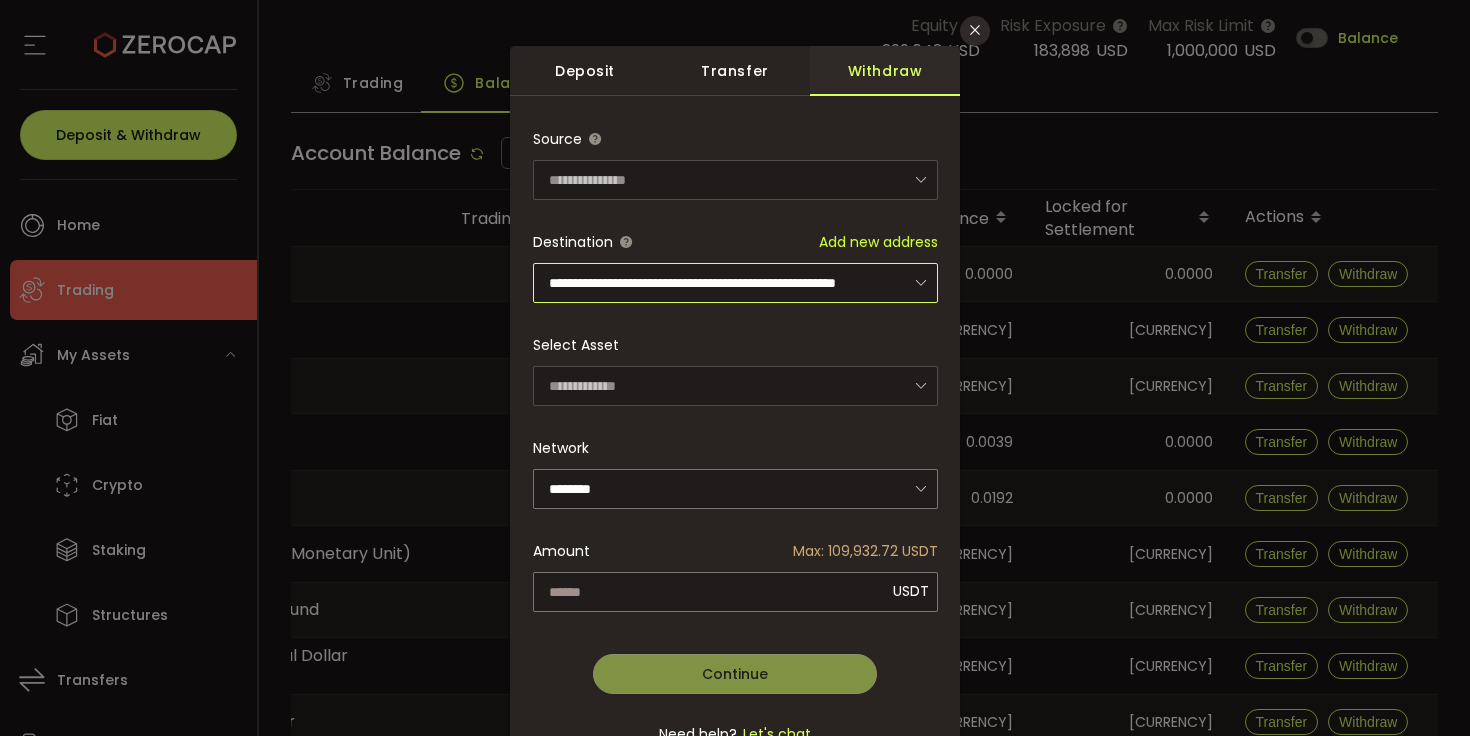 scroll, scrollTop: 67, scrollLeft: 0, axis: vertical 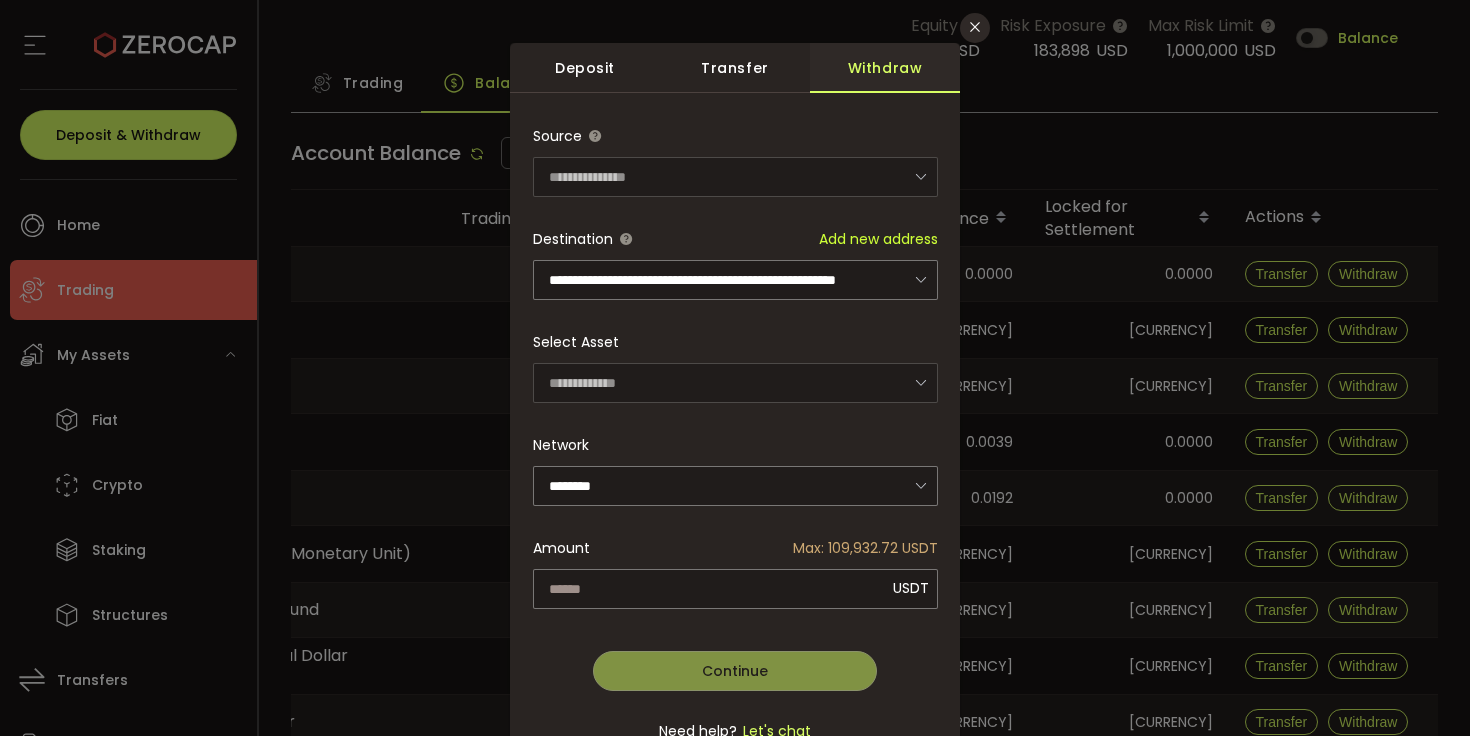 click on "**********" at bounding box center (735, 444) 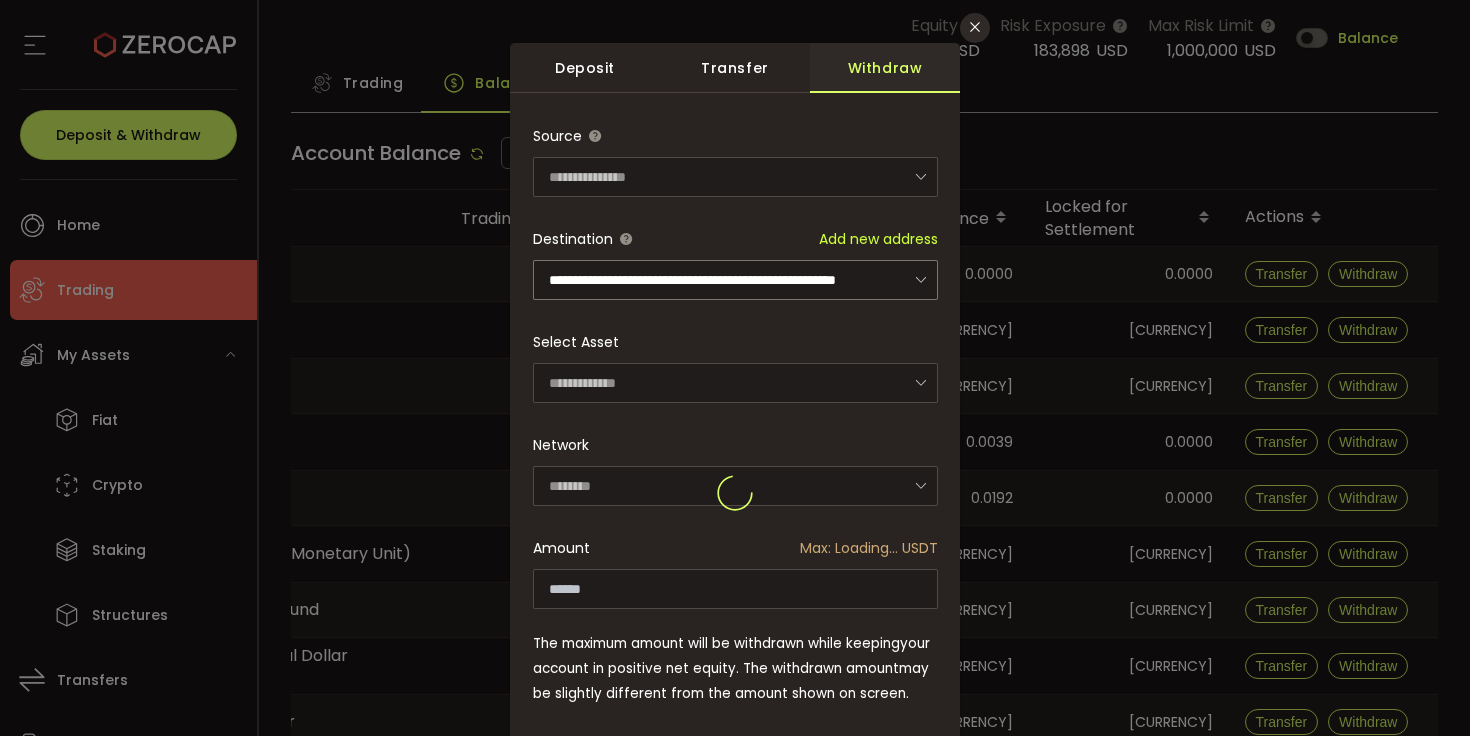 type on "**********" 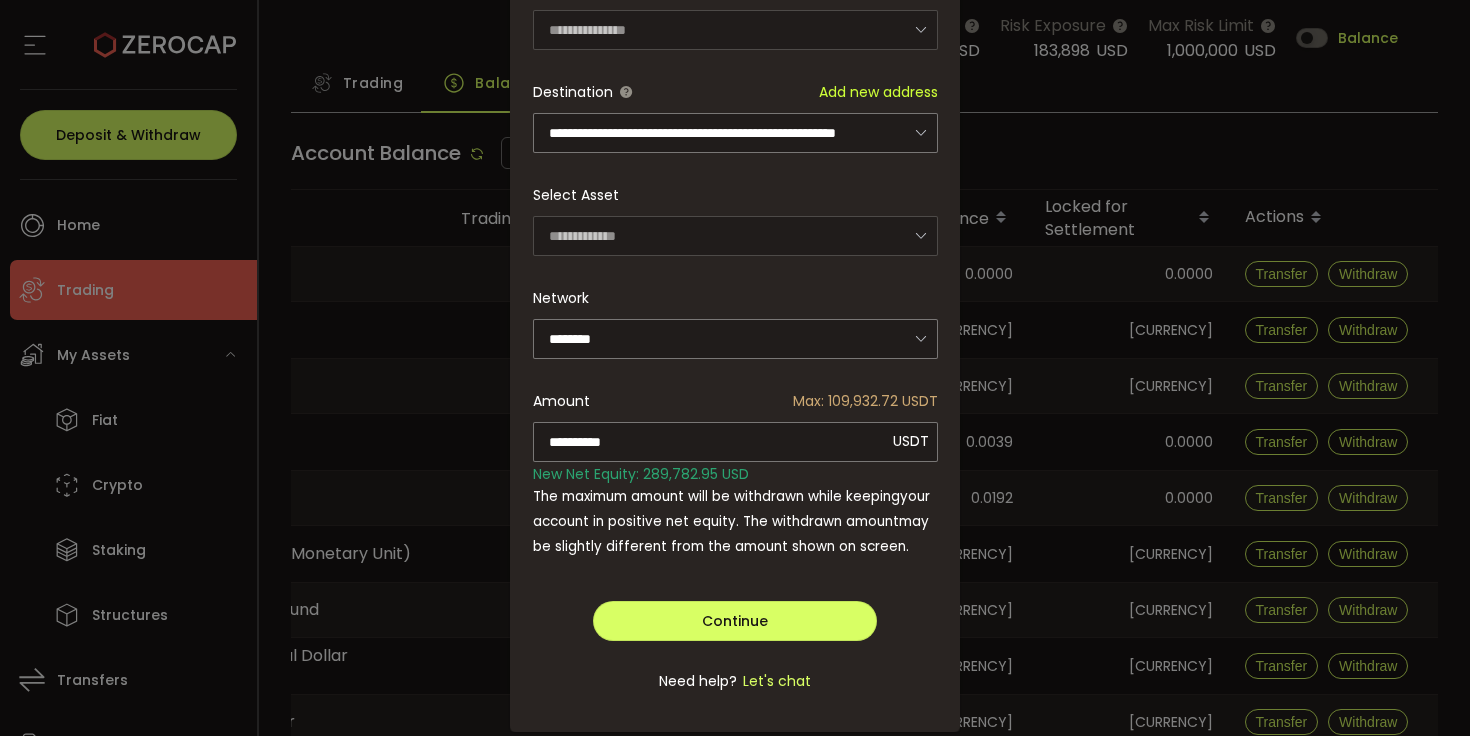 scroll, scrollTop: 216, scrollLeft: 0, axis: vertical 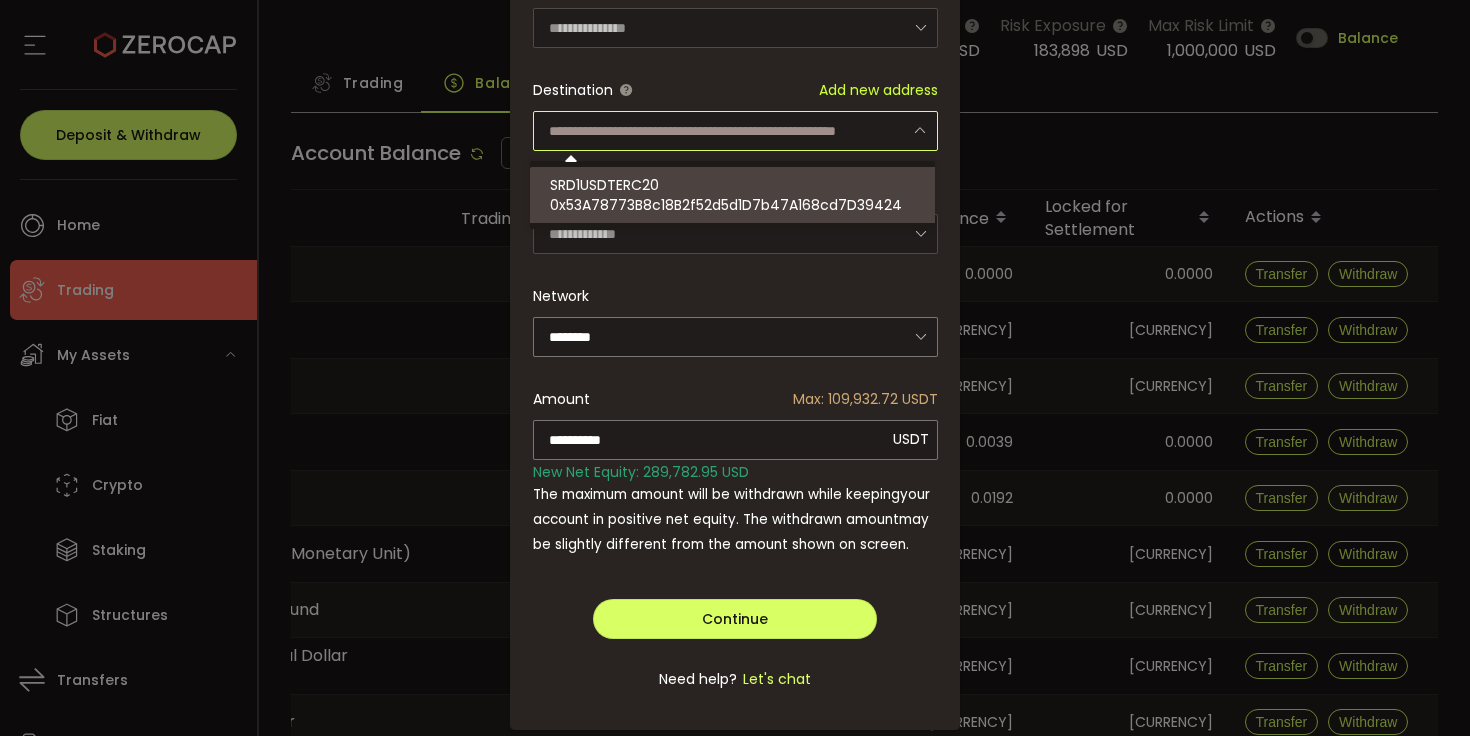 click on "#icon-aud_portfolio .cls-1 {
font-size: 12px;
fill: #fdfbfb;
font-family: "Adobe Heiti Std";
}
A$
#icon-eur_portfolio .cls-1 {
font-size: 16px;
fill: #fdfbfb;
font-family: "Adobe Heiti Std";
}
€
#icon-gbp_portfolio .cls-1 {
font-size: 16px;
fill: #fdfbfb;
font-family: "Adobe Heiti Std";
}
£" at bounding box center [735, 368] 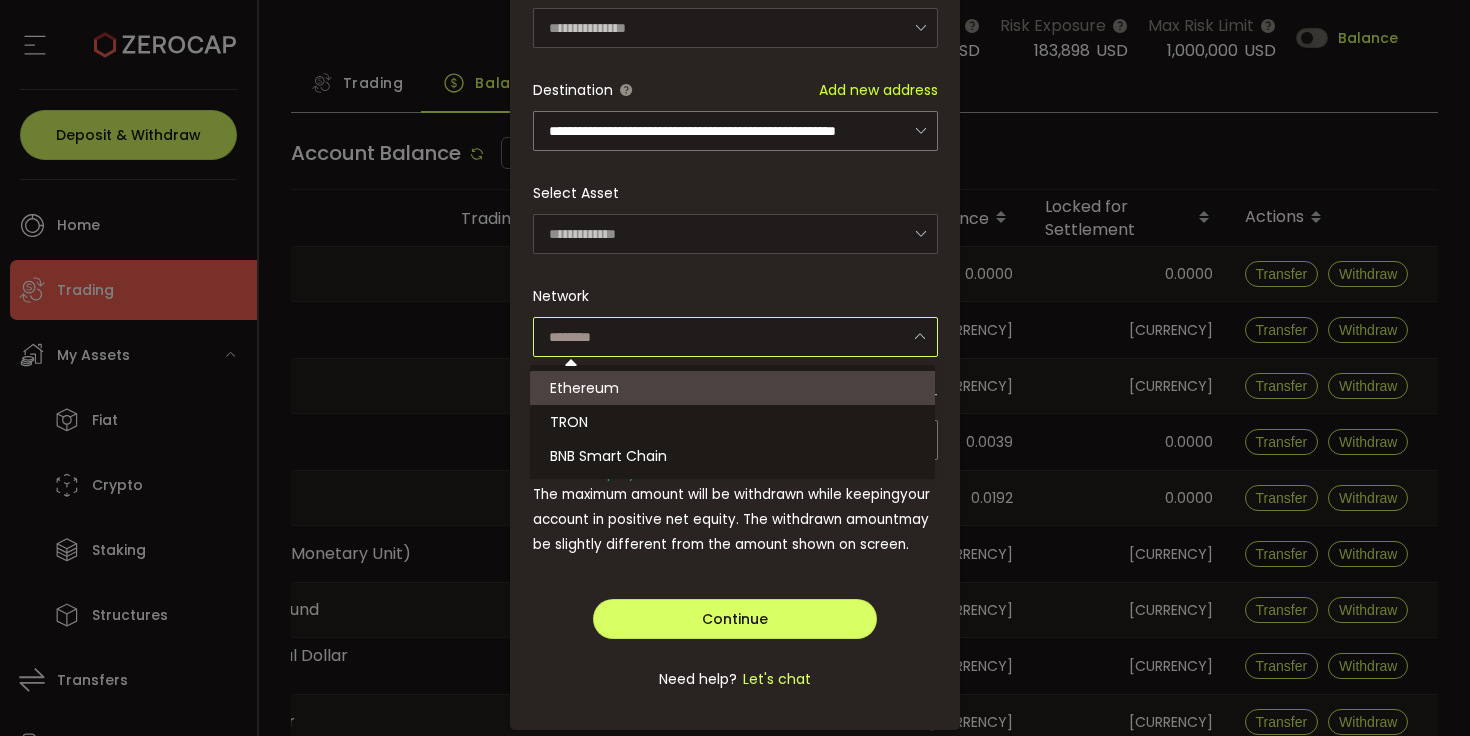 click at bounding box center [735, 337] 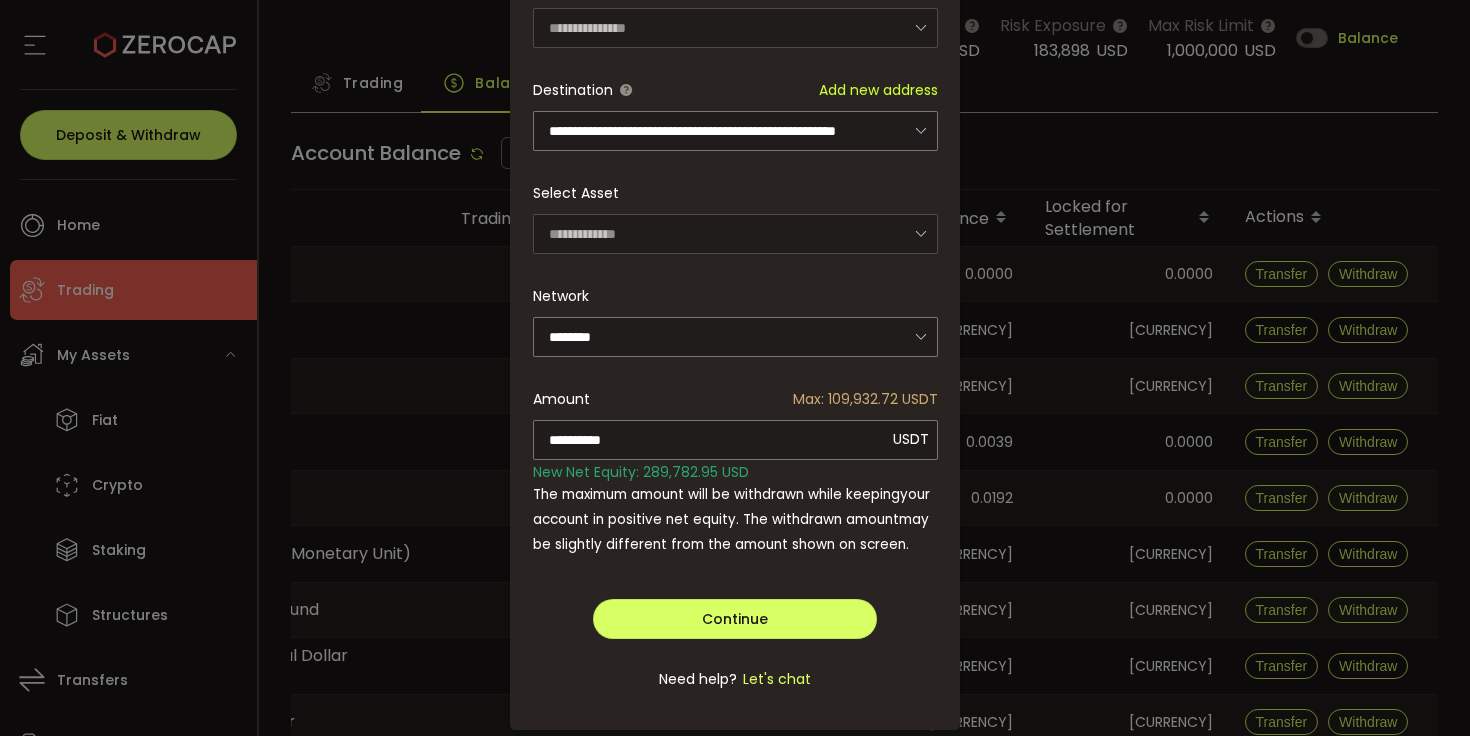 click on "Network ********" at bounding box center (735, 316) 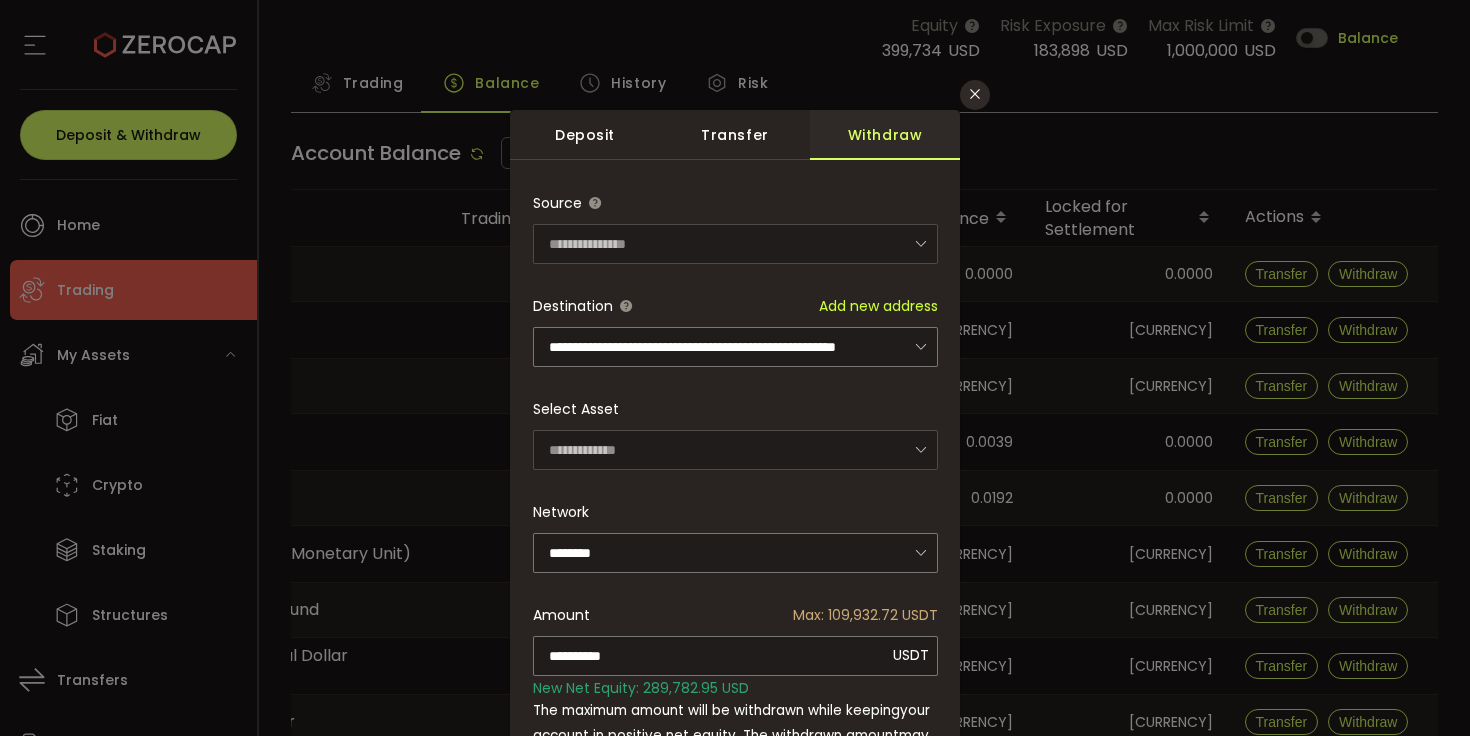 scroll, scrollTop: 252, scrollLeft: 0, axis: vertical 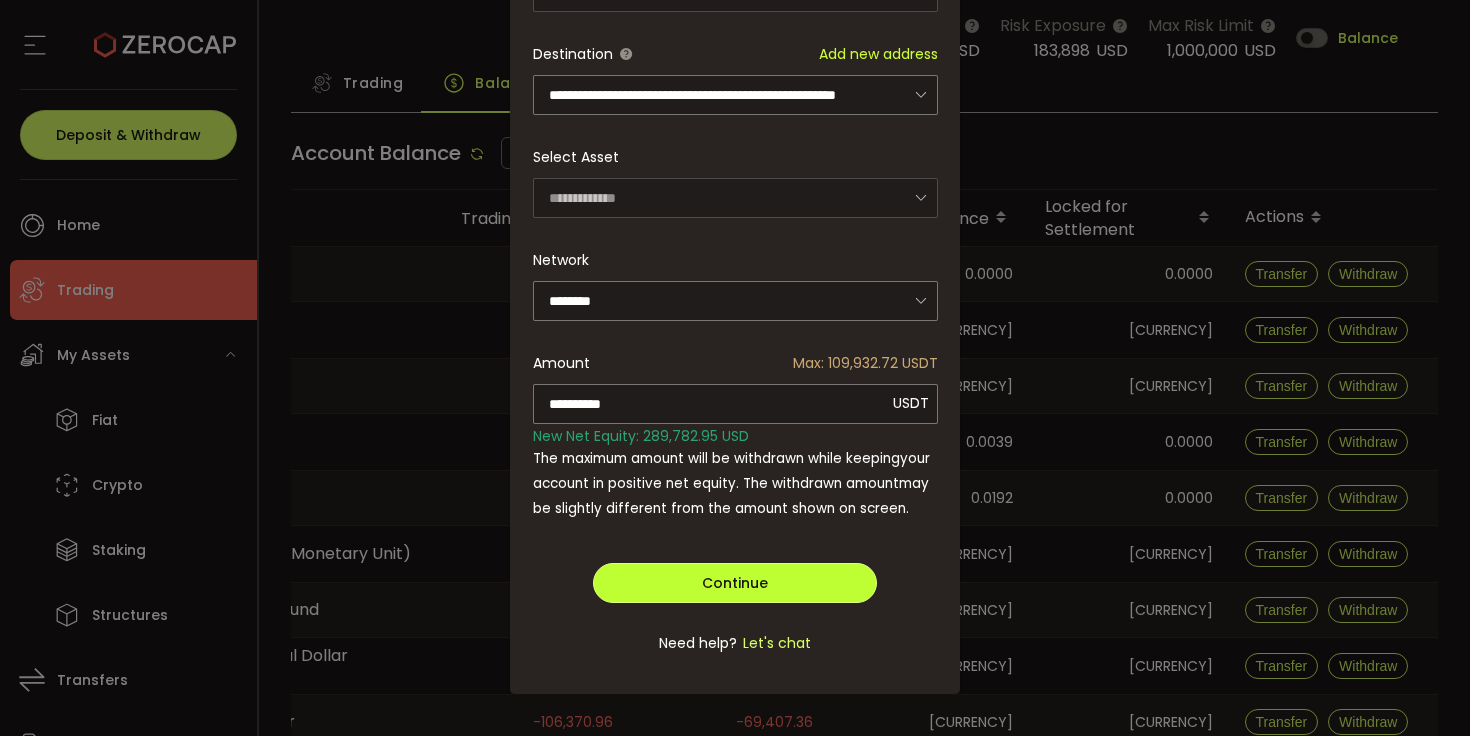 click on "Continue" at bounding box center (735, 583) 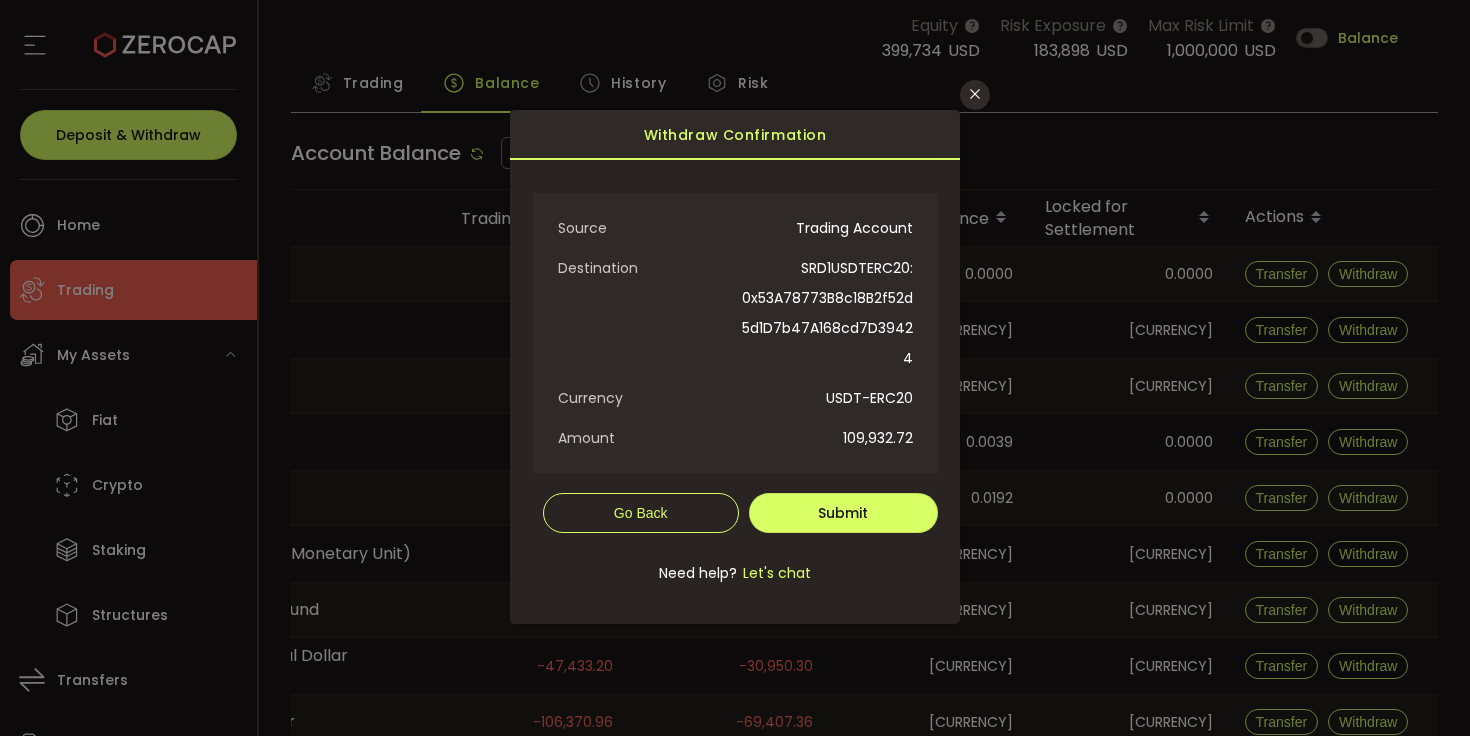 scroll, scrollTop: 0, scrollLeft: 0, axis: both 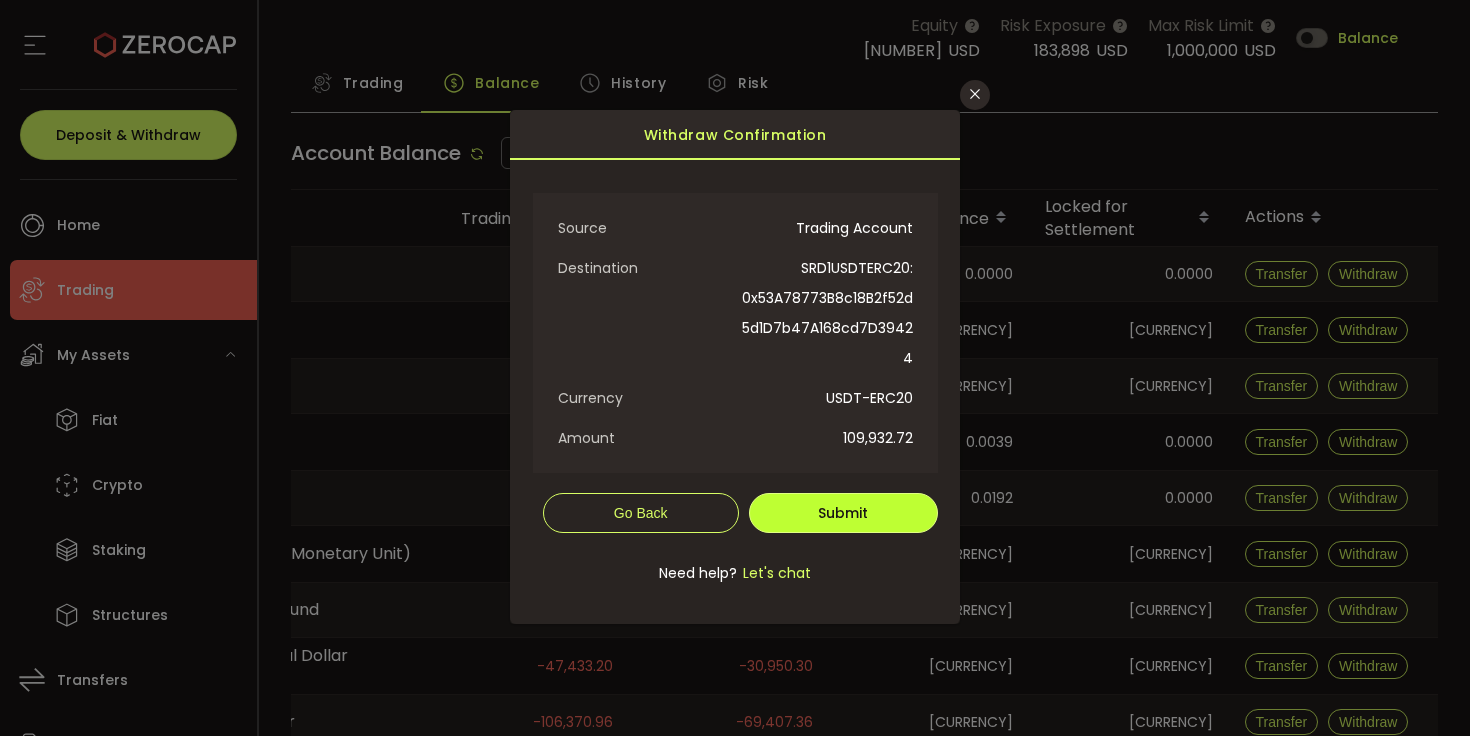 click on "Submit" at bounding box center [843, 513] 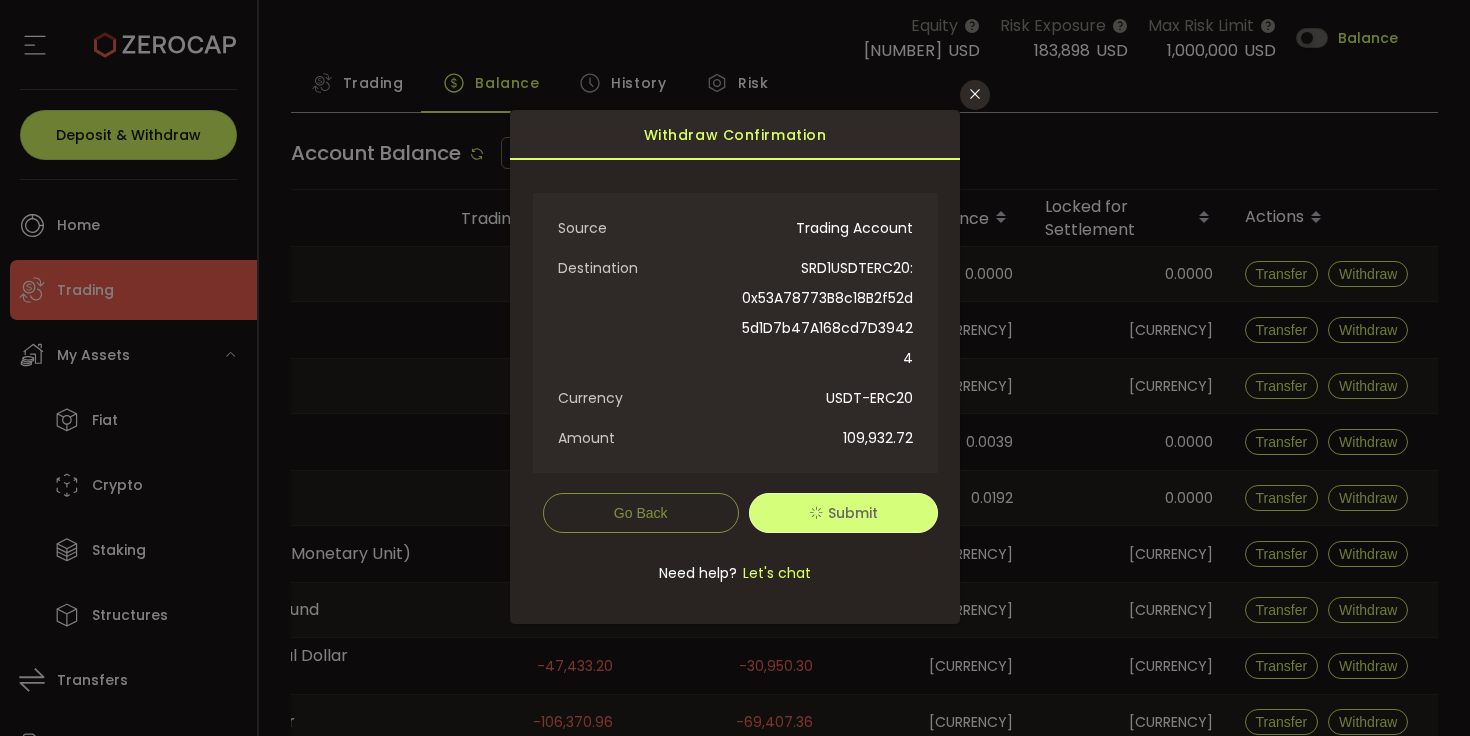 scroll, scrollTop: 0, scrollLeft: 0, axis: both 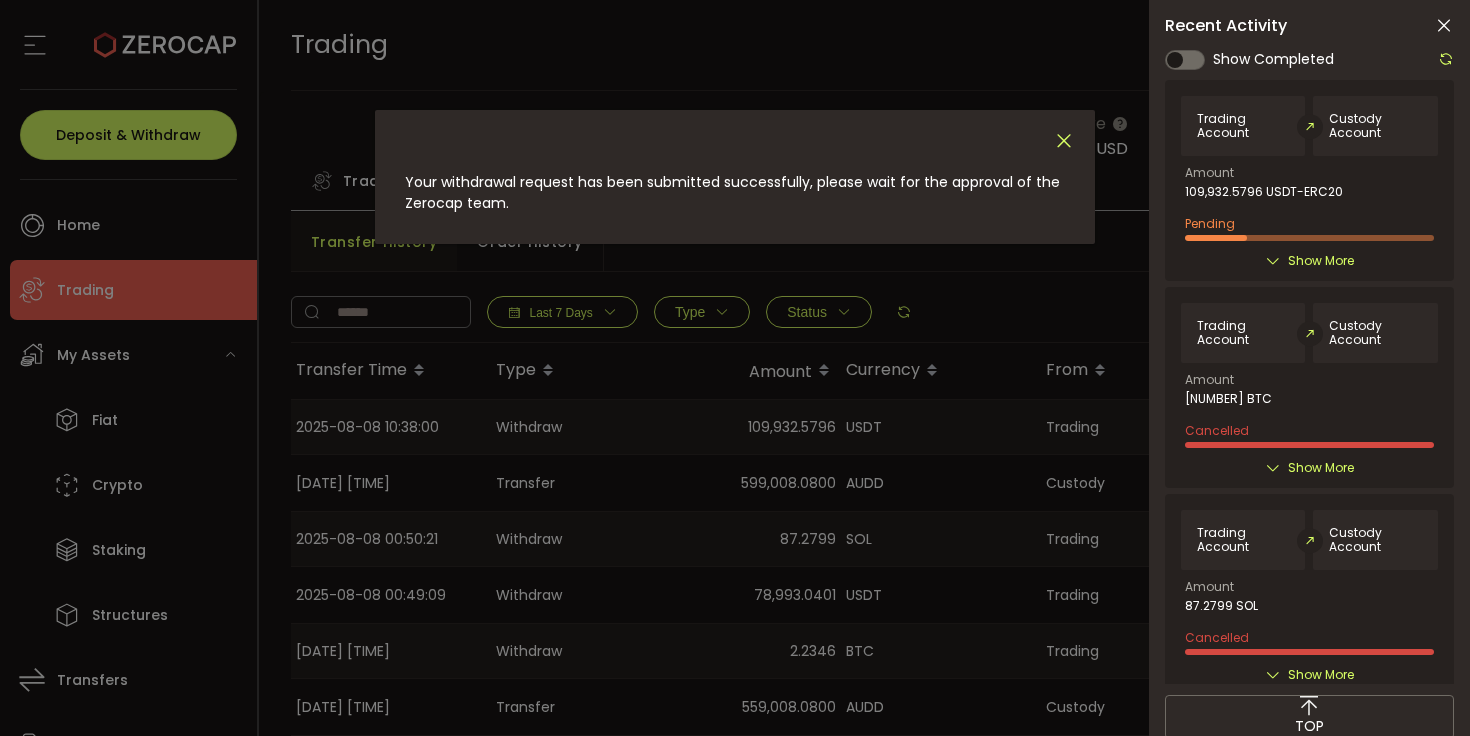 click at bounding box center [1064, 141] 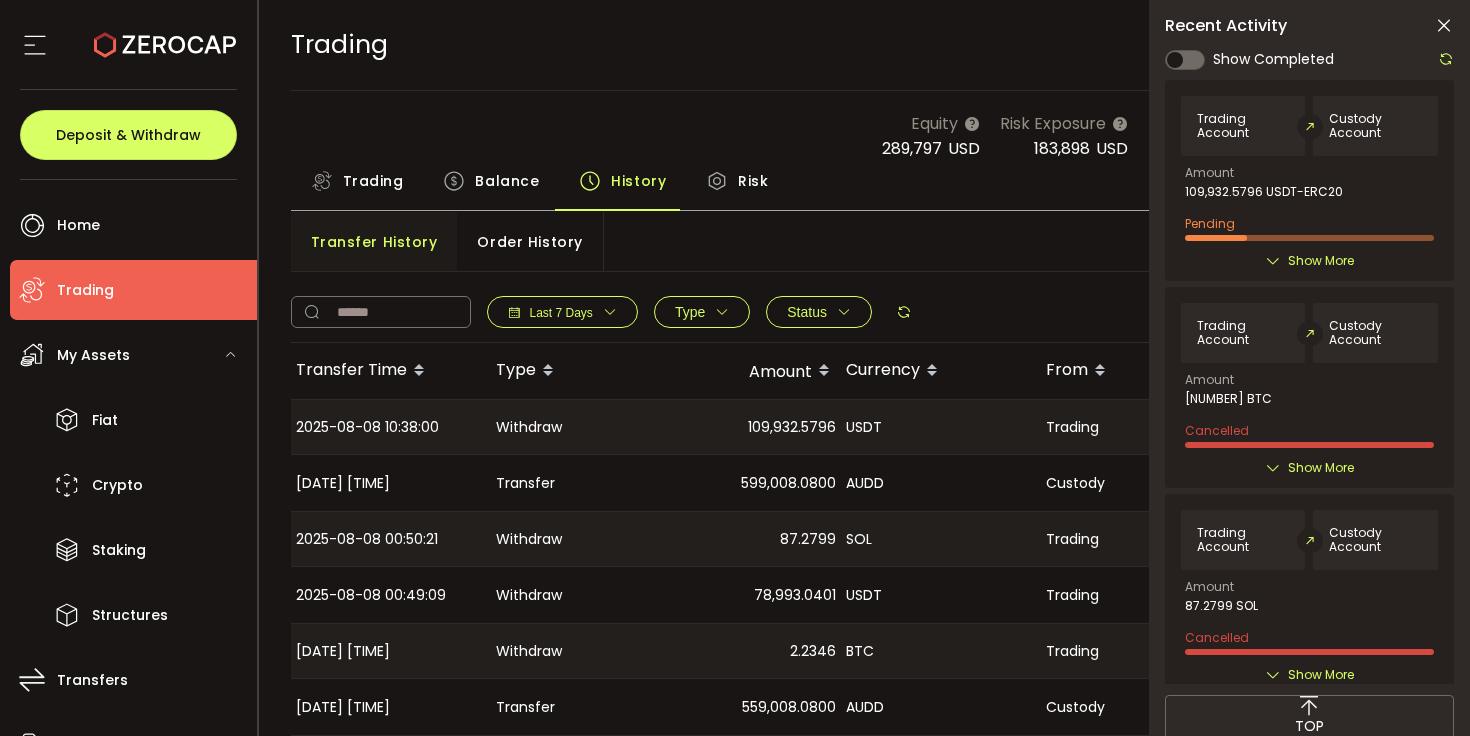 click on "Balance" at bounding box center [491, 186] 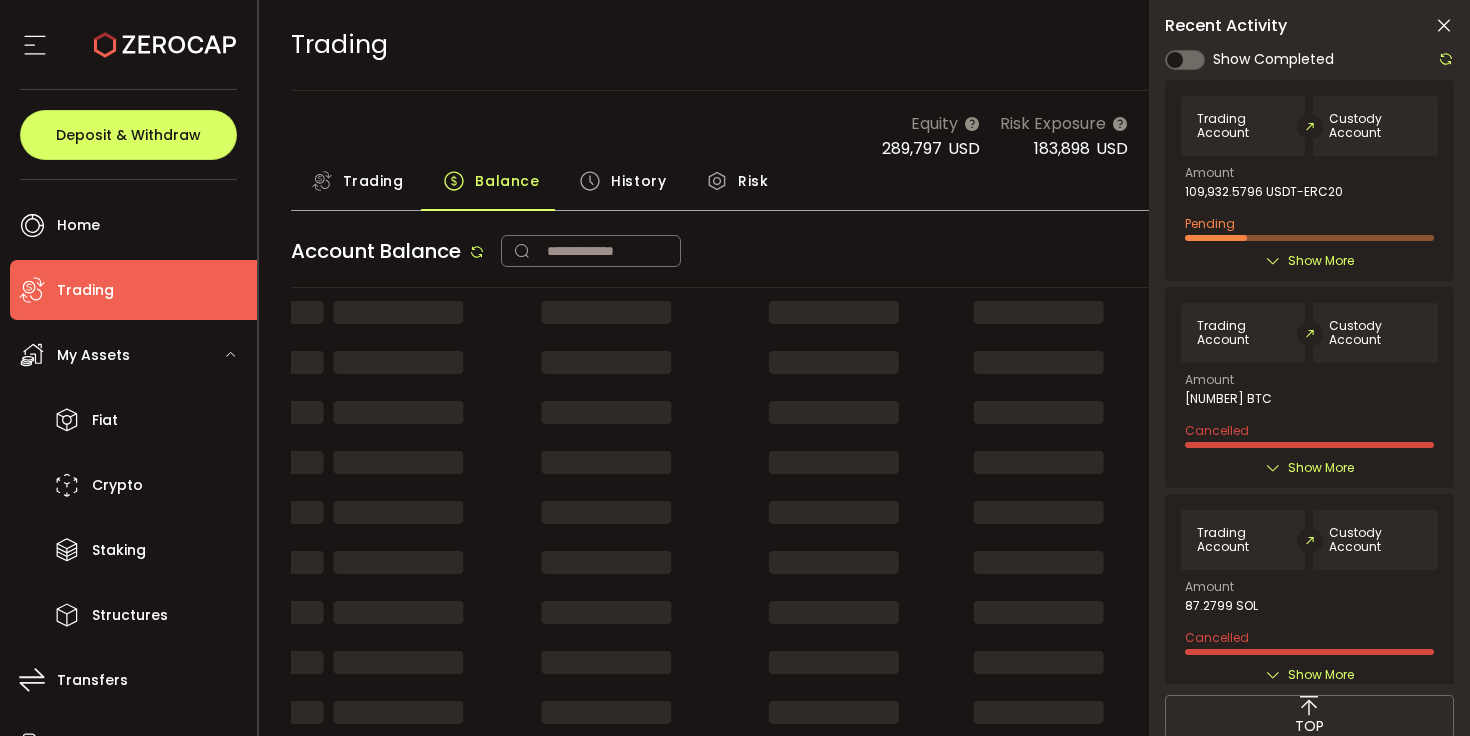 click on "Balance" at bounding box center [507, 181] 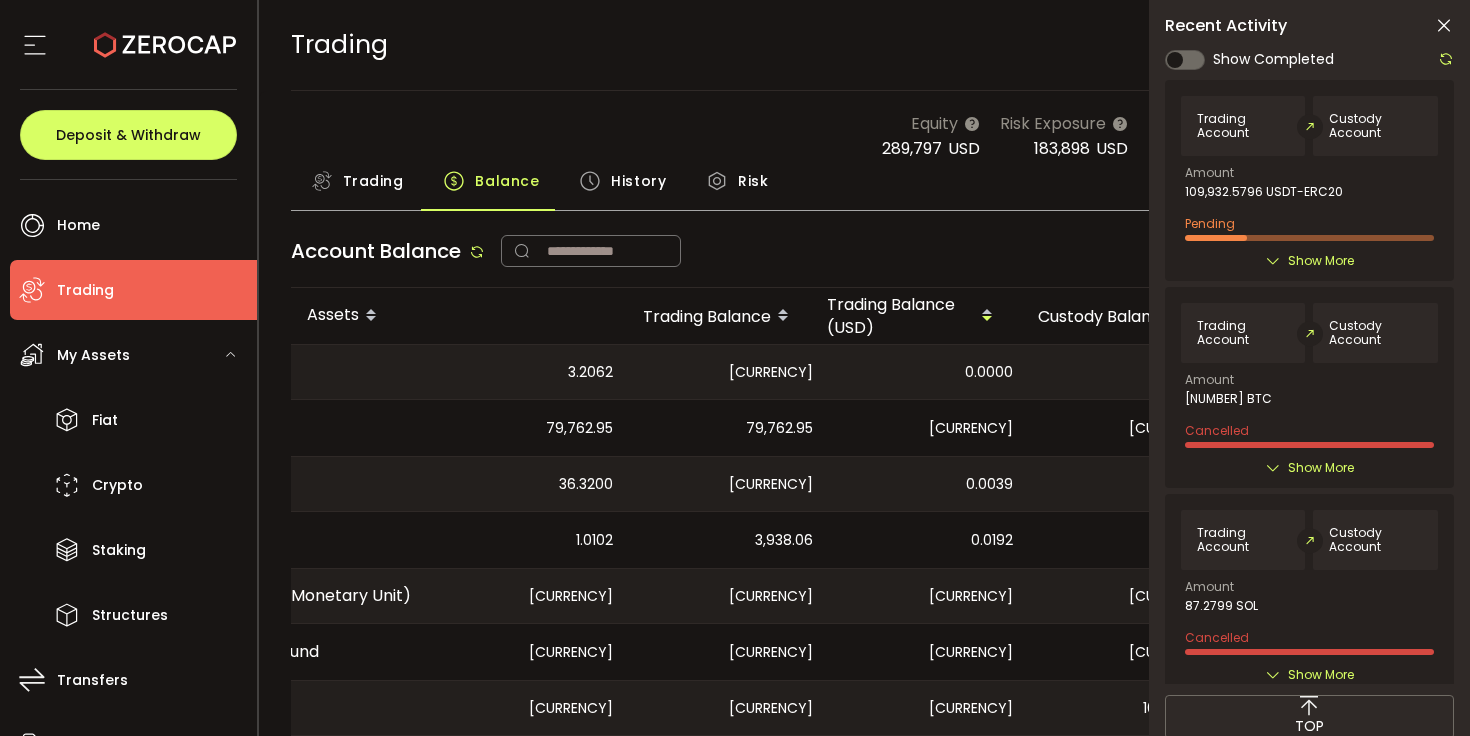 click at bounding box center [1444, 26] 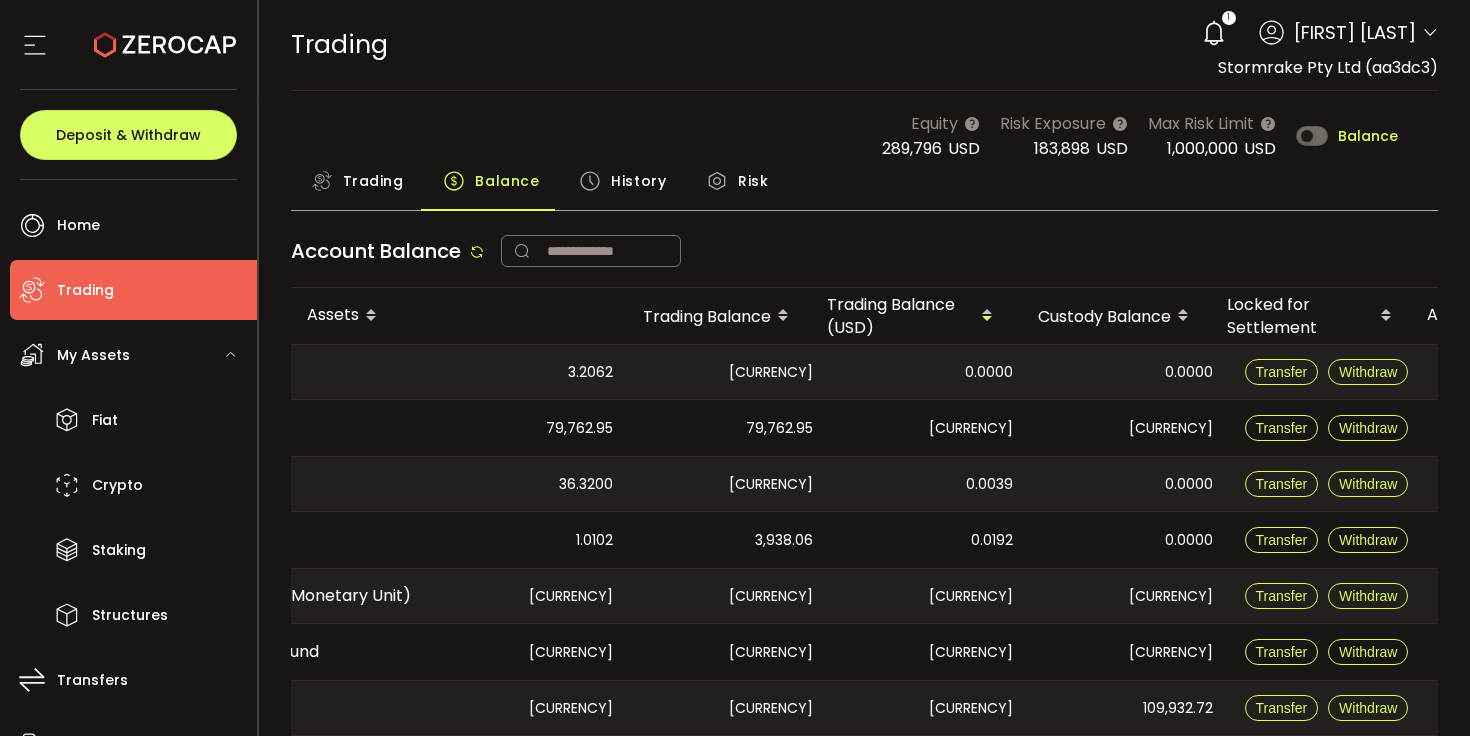 scroll, scrollTop: 0, scrollLeft: 0, axis: both 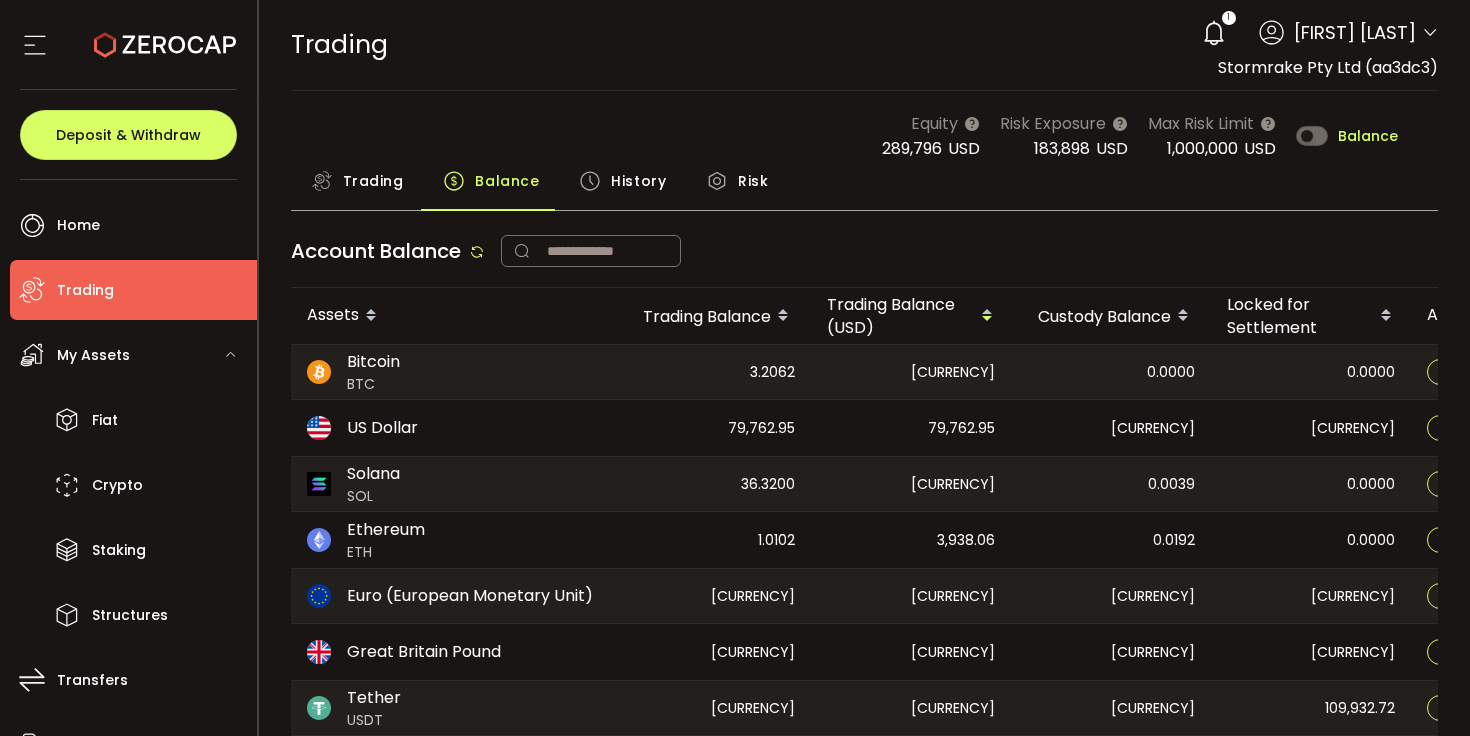 drag, startPoint x: 1039, startPoint y: 479, endPoint x: 930, endPoint y: 479, distance: 109 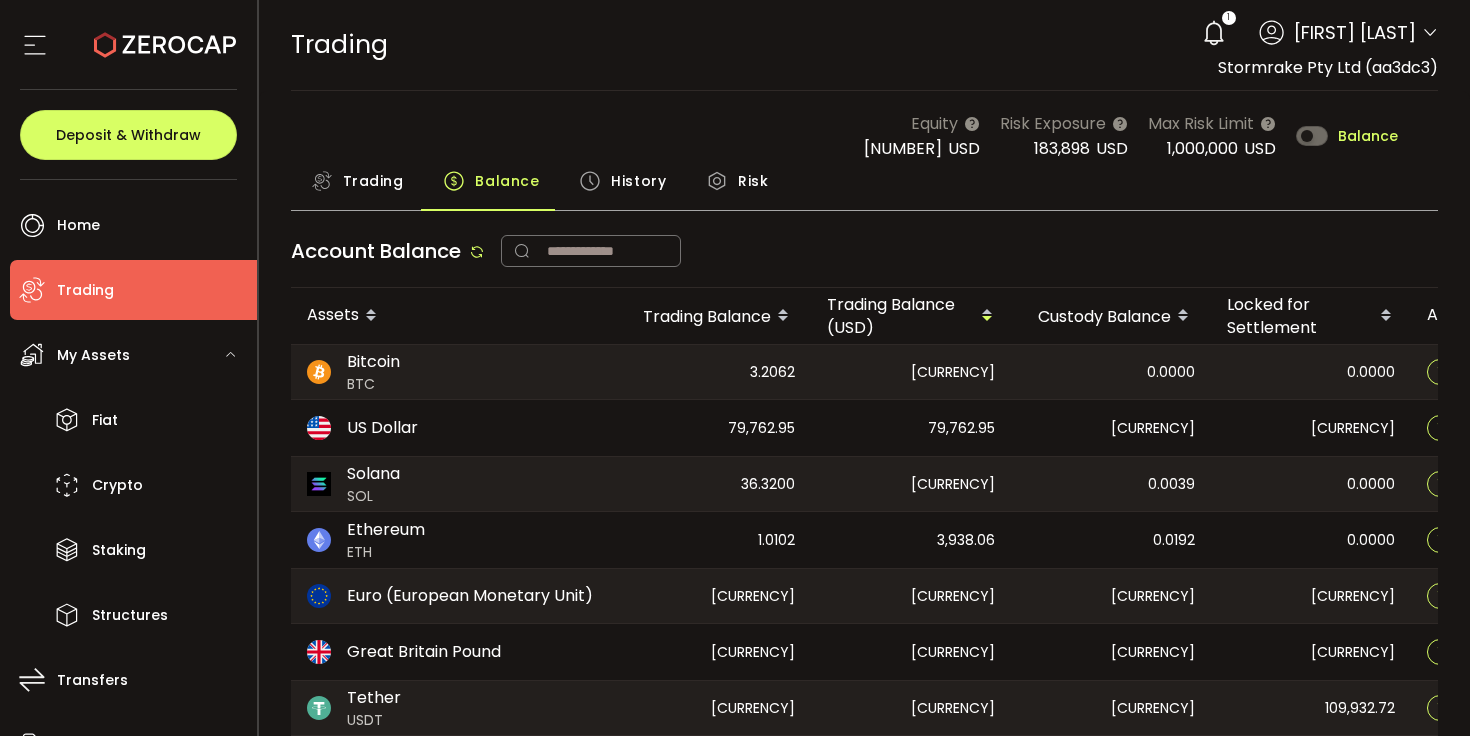 click on "3,938.06" at bounding box center [911, 540] 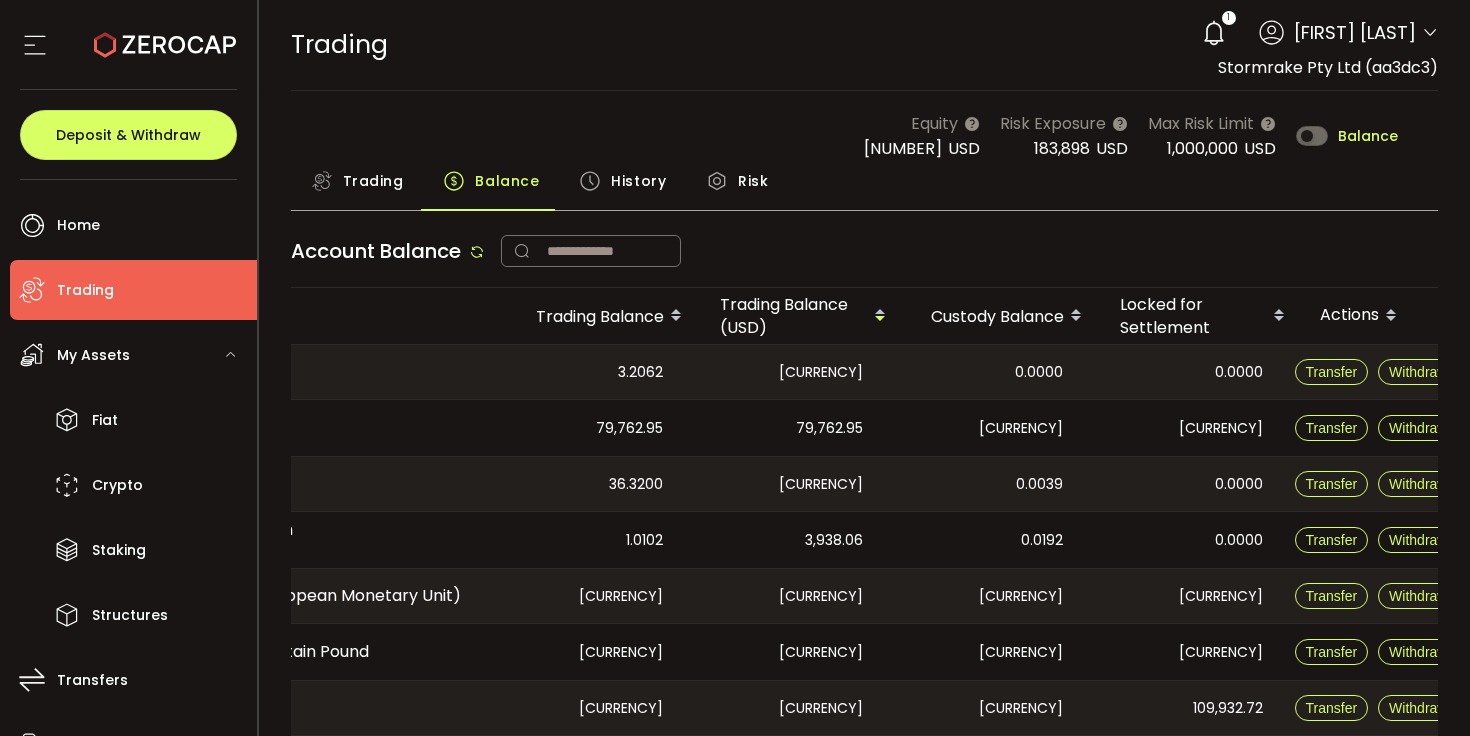 scroll, scrollTop: 0, scrollLeft: 188, axis: horizontal 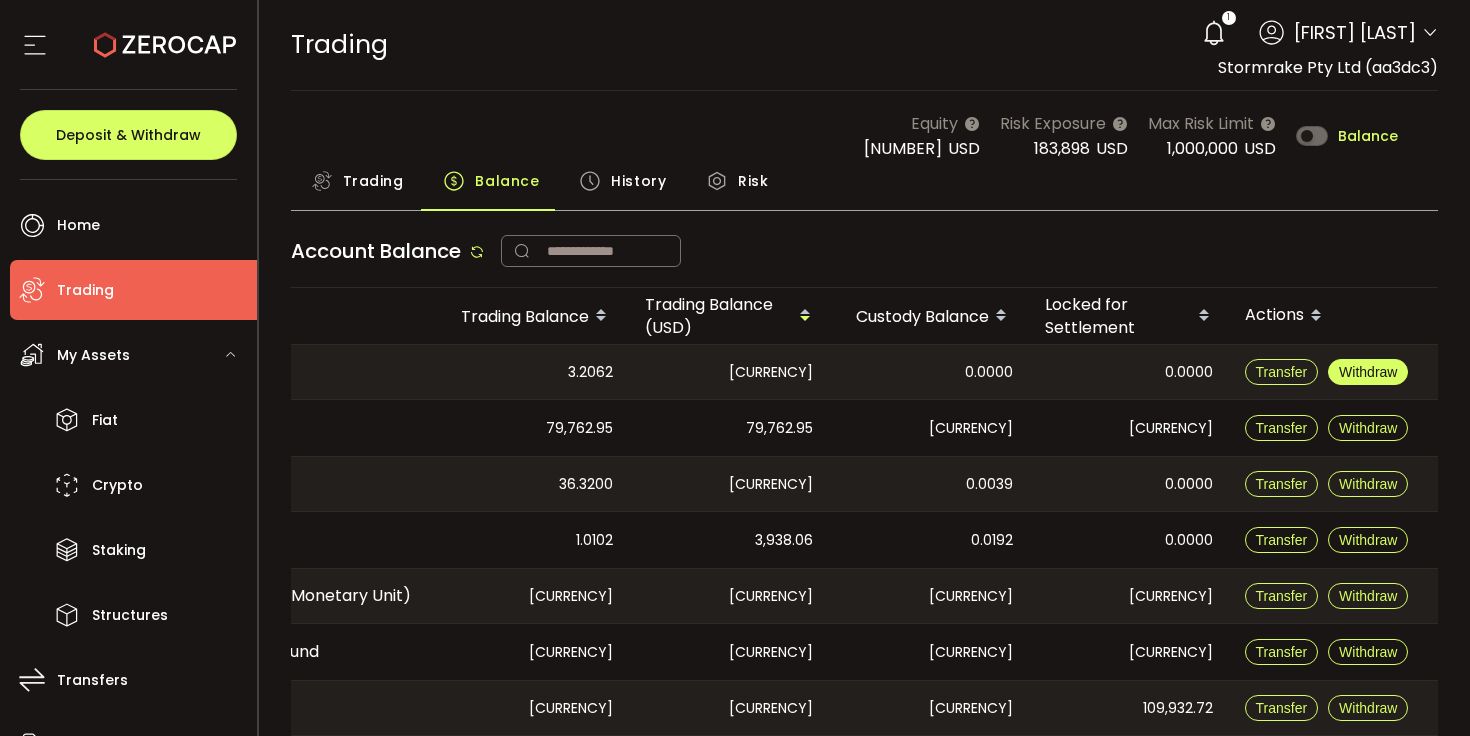 click on "Withdraw" at bounding box center (1368, 372) 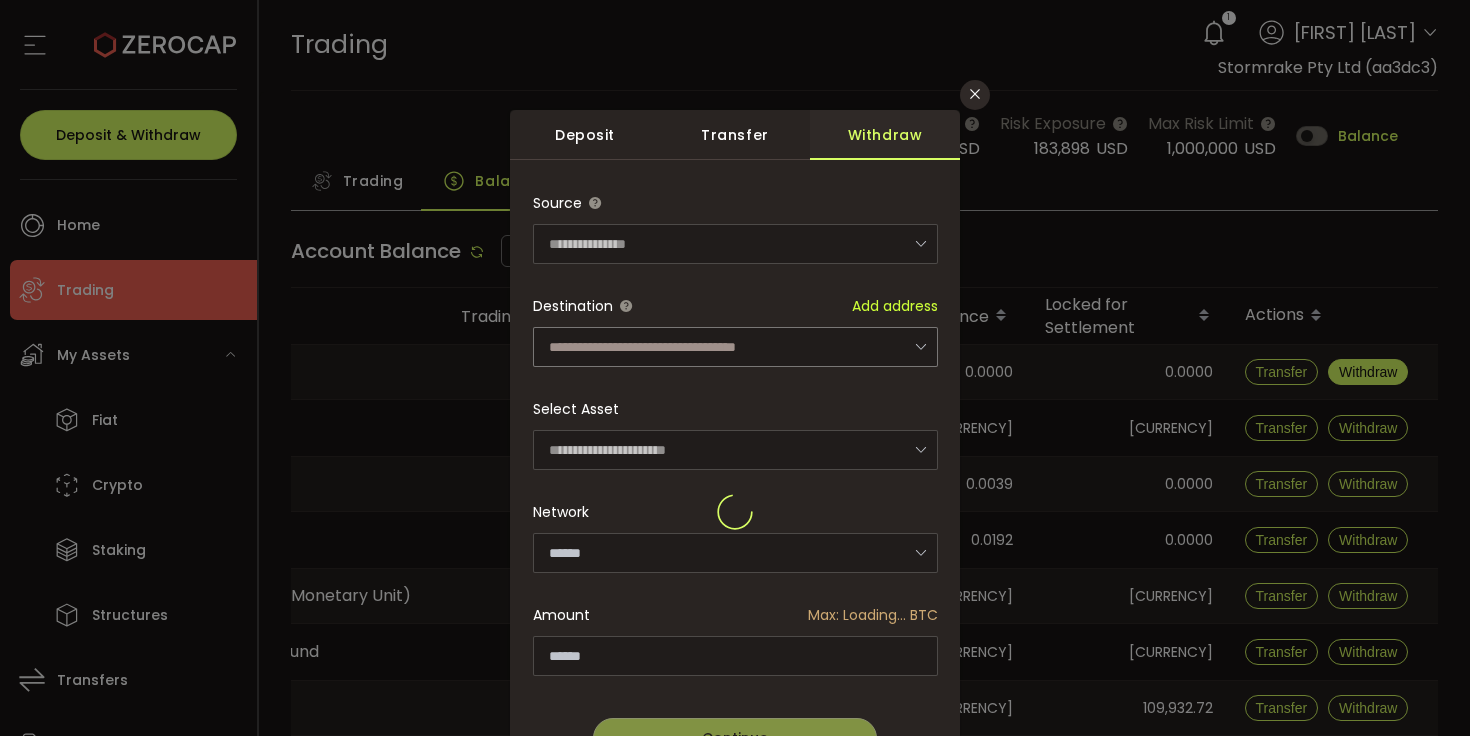 type on "*******" 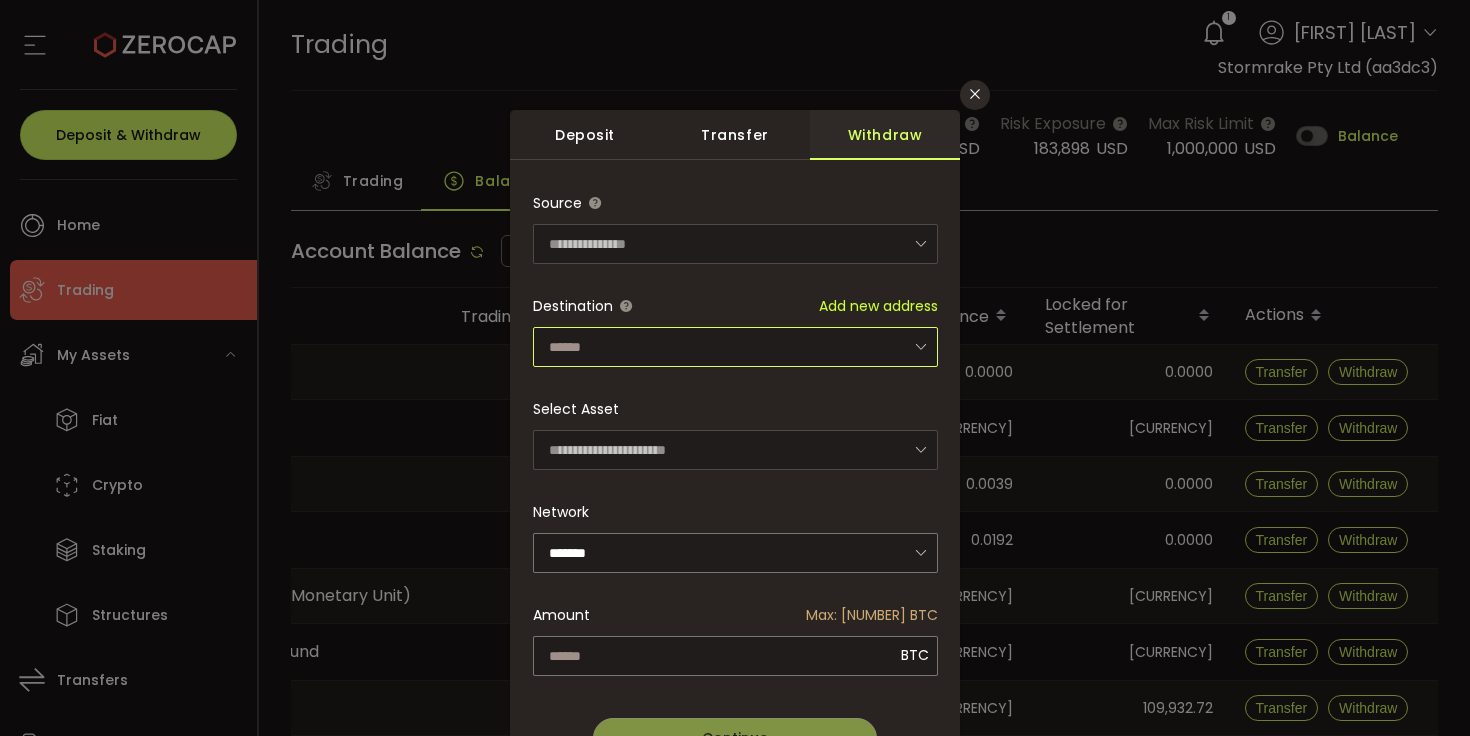 click at bounding box center [735, 347] 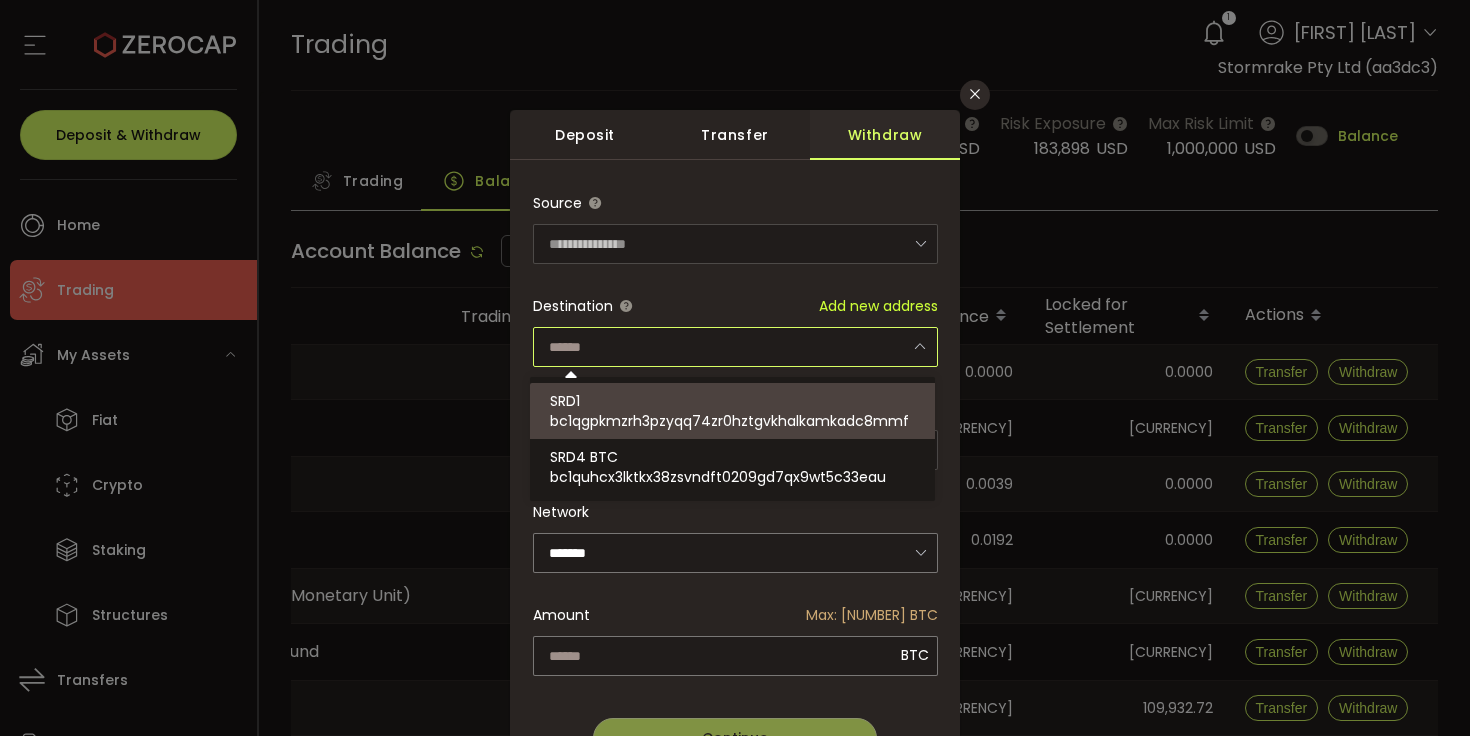 click on "bc1qgpkmzrh3pzyqq74zr0hztgvkhalkamkadc8mmf" at bounding box center (729, 421) 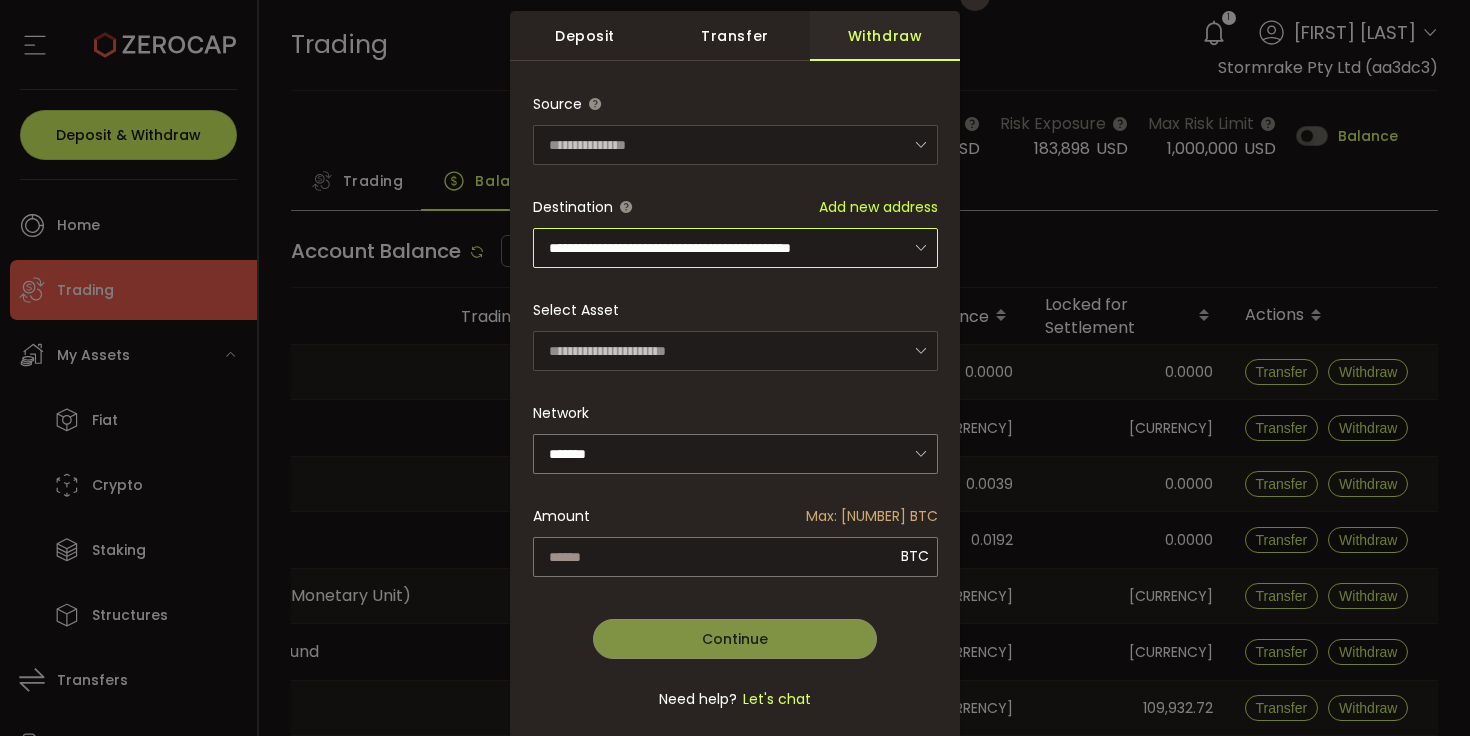 scroll, scrollTop: 120, scrollLeft: 0, axis: vertical 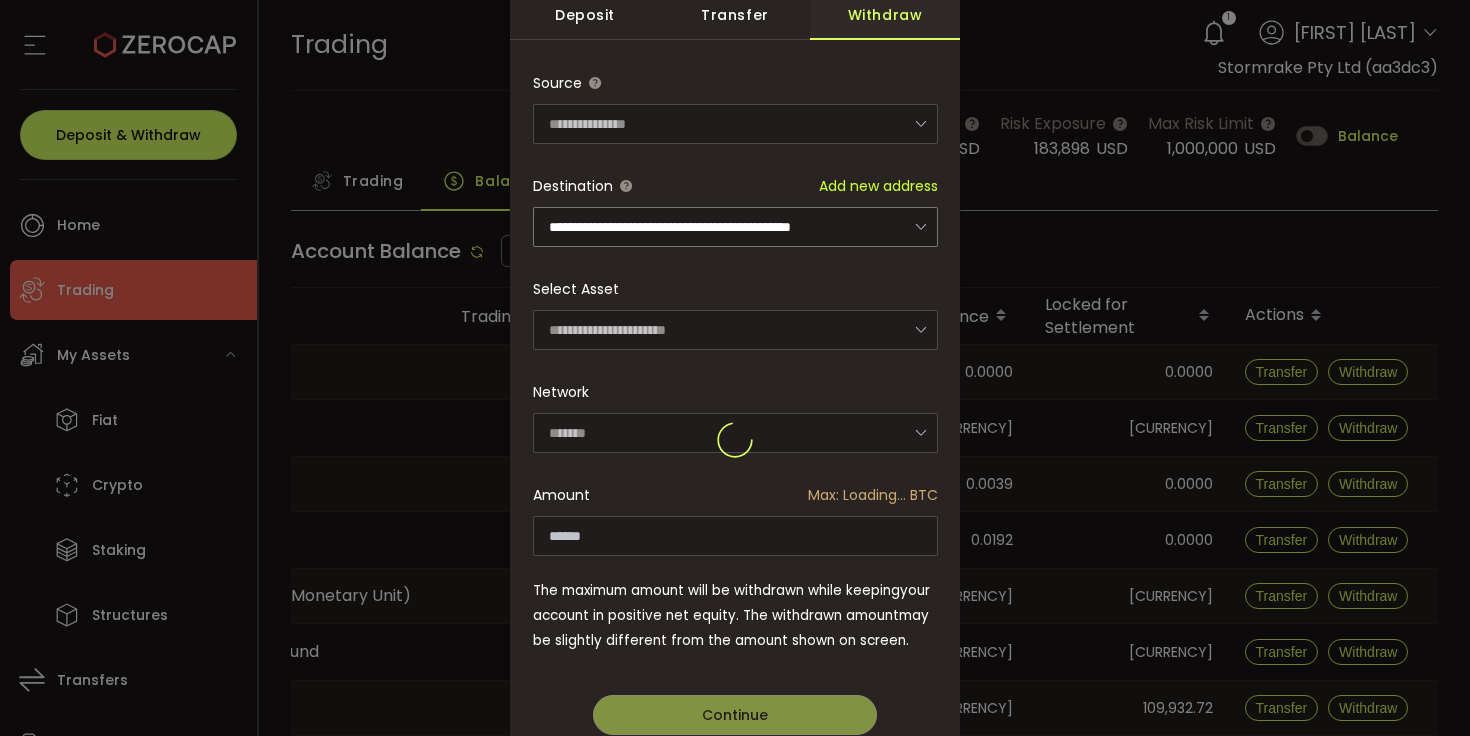 click on "**********" at bounding box center (735, 440) 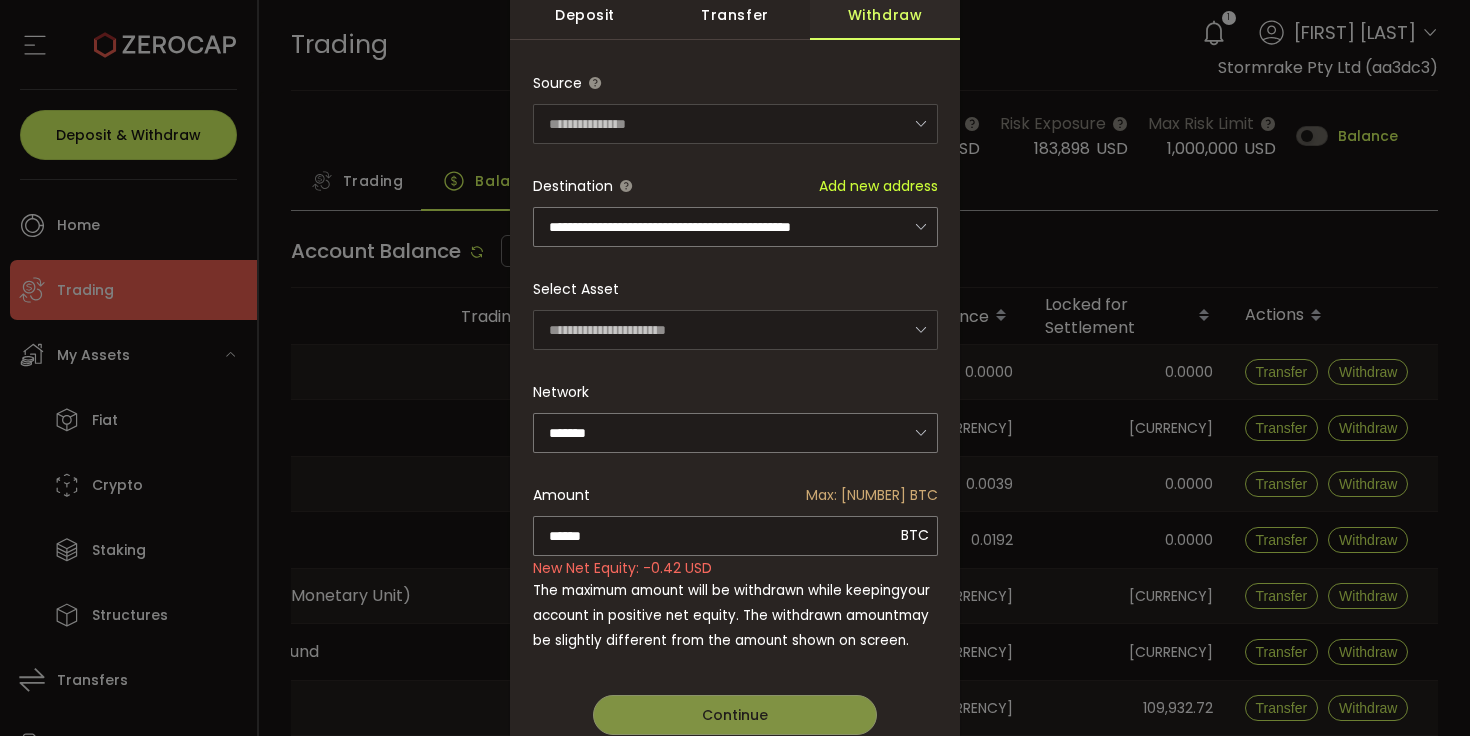 click on "Amount
Max: 2.4864 BTC" at bounding box center (735, 495) 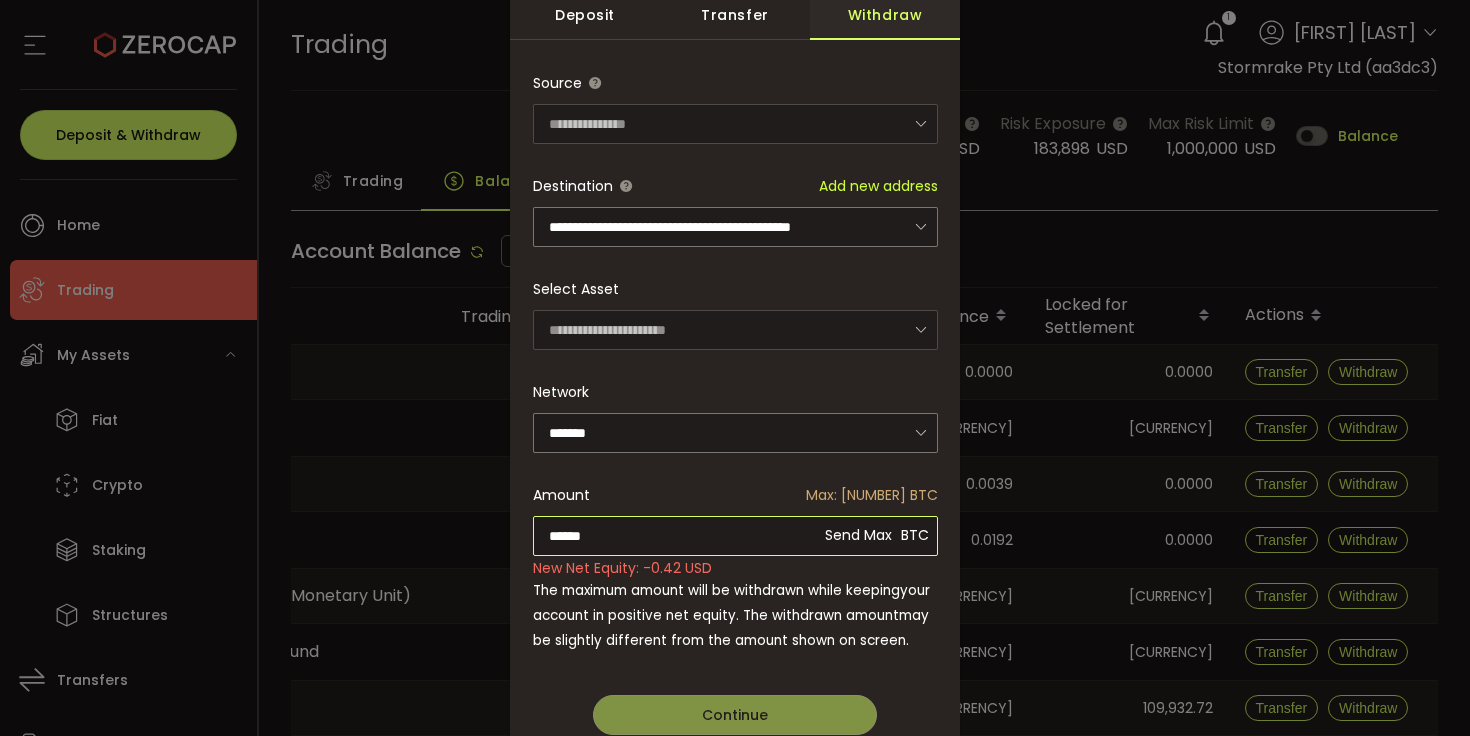 click on "******" at bounding box center [735, 536] 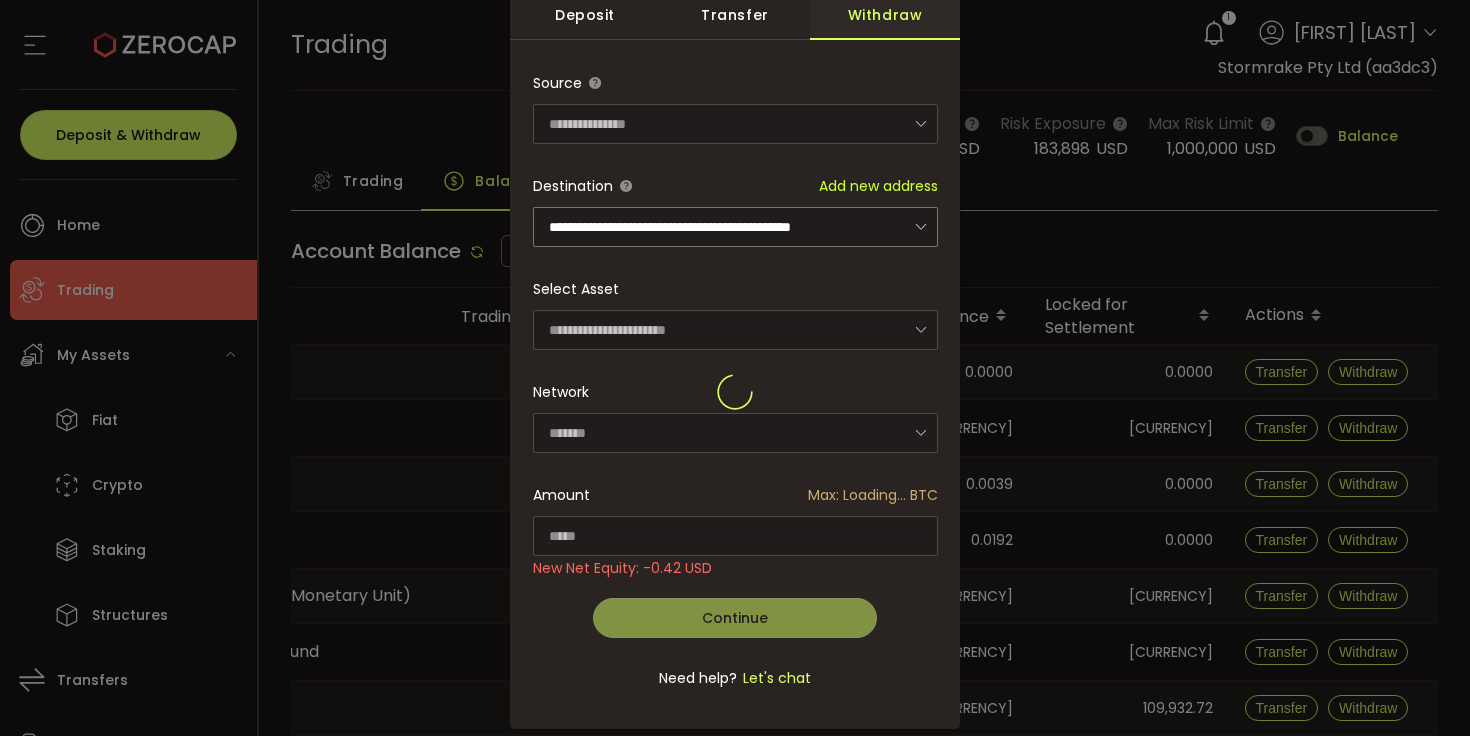 click on "**********" at bounding box center [735, 391] 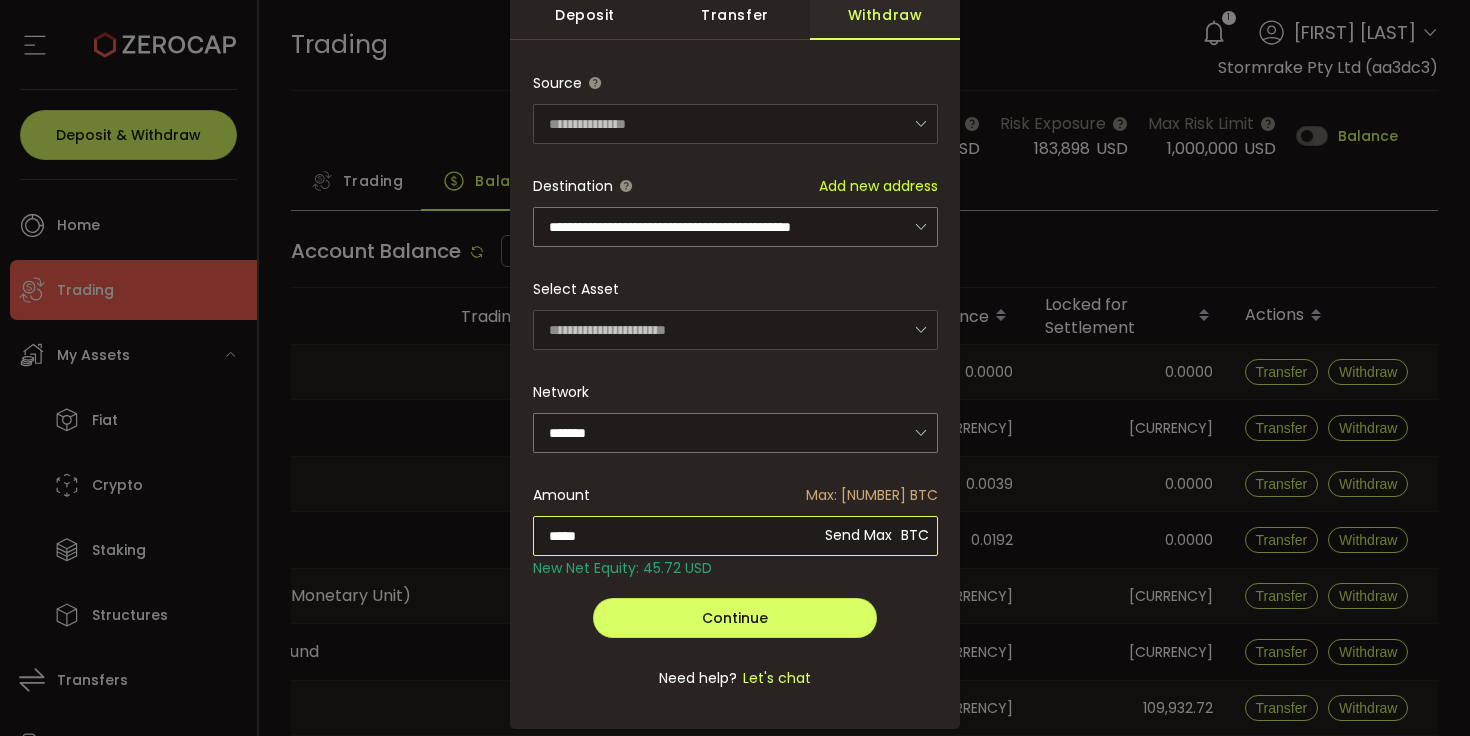 click on "*****" at bounding box center [735, 536] 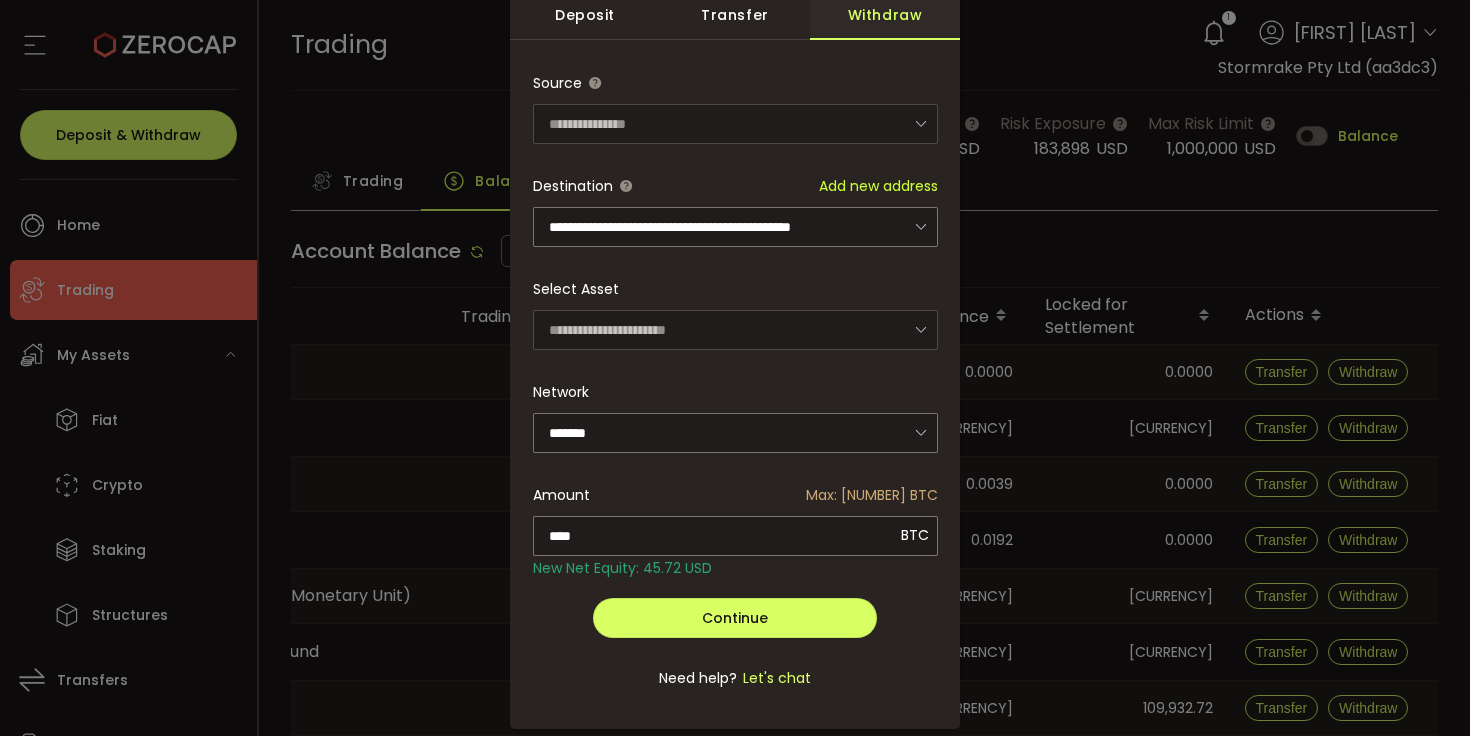 click on "**********" at bounding box center [735, 391] 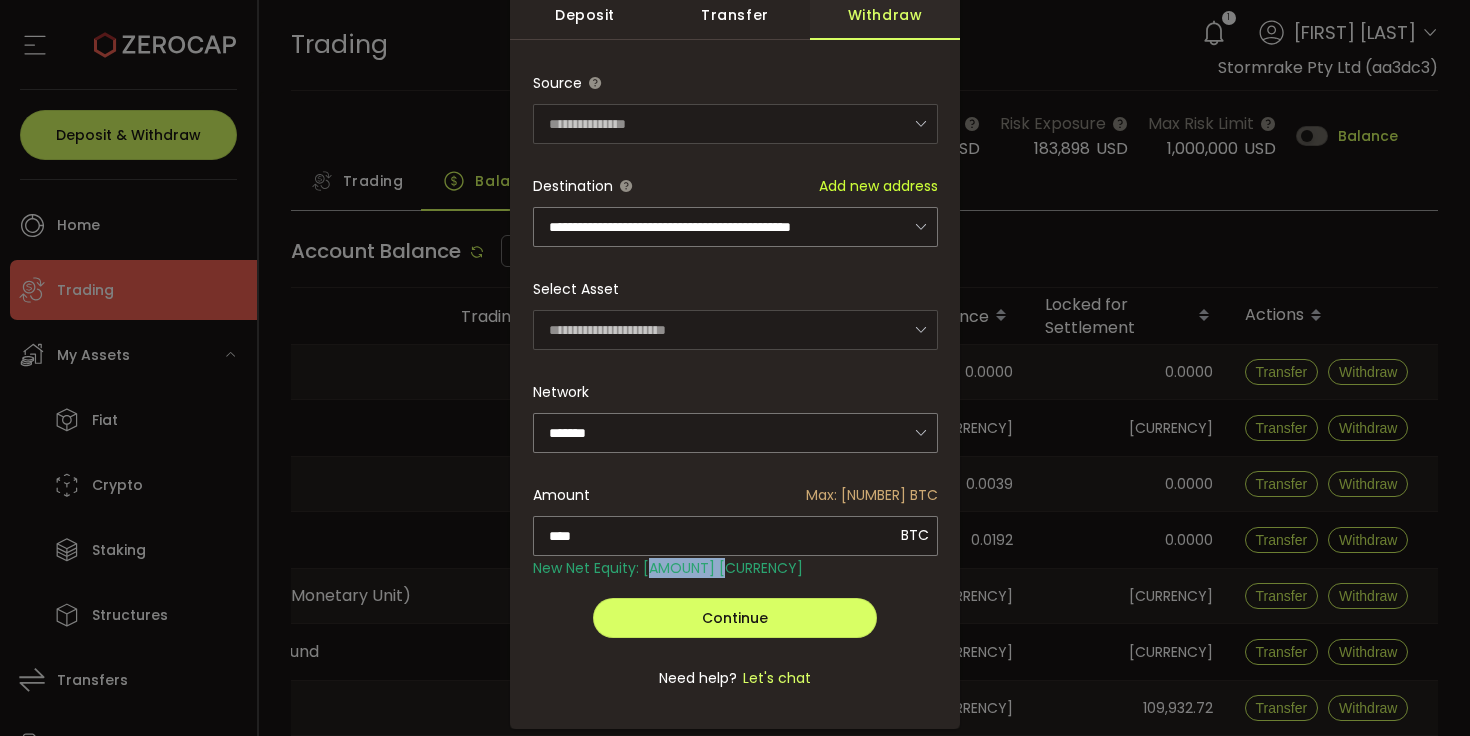 drag, startPoint x: 732, startPoint y: 570, endPoint x: 645, endPoint y: 570, distance: 87 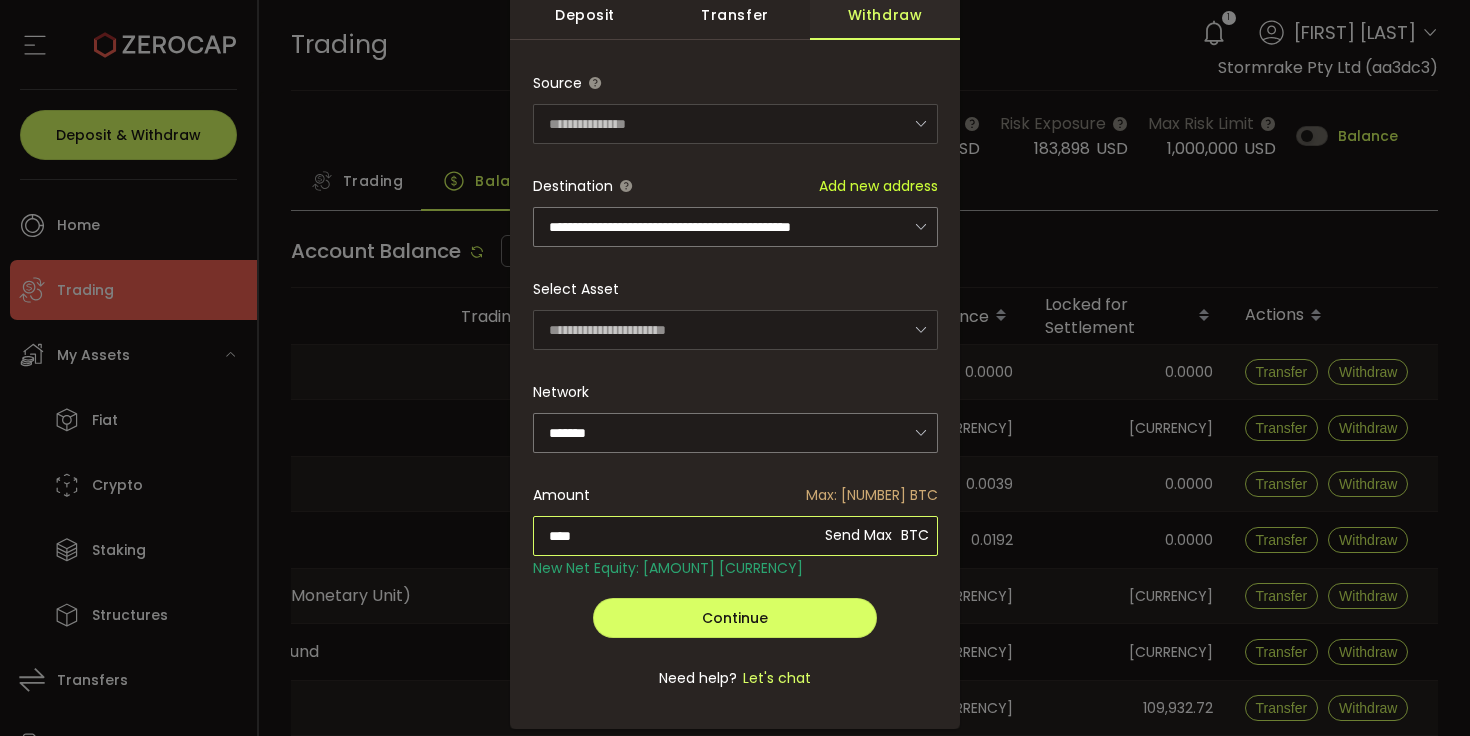 click on "****" at bounding box center [735, 536] 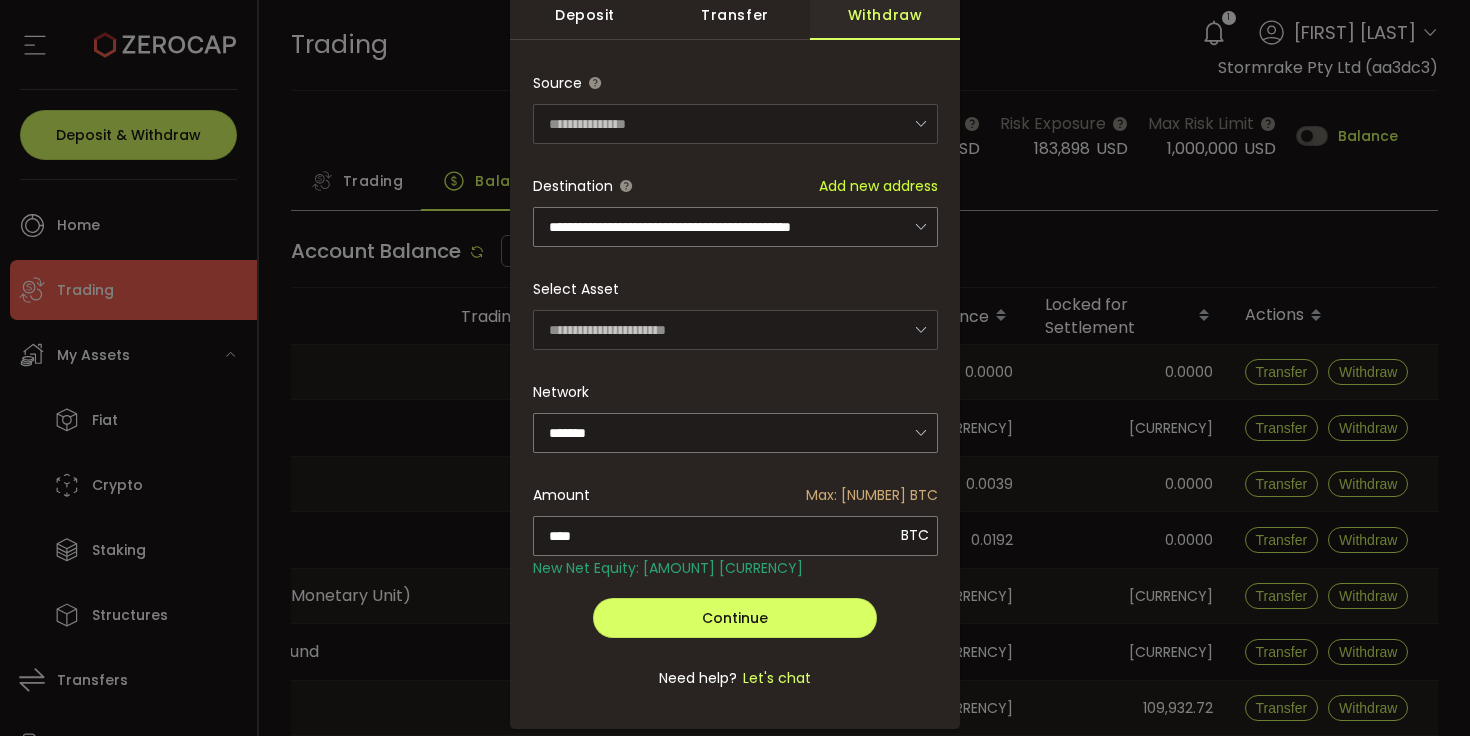 click on "**********" at bounding box center [735, 391] 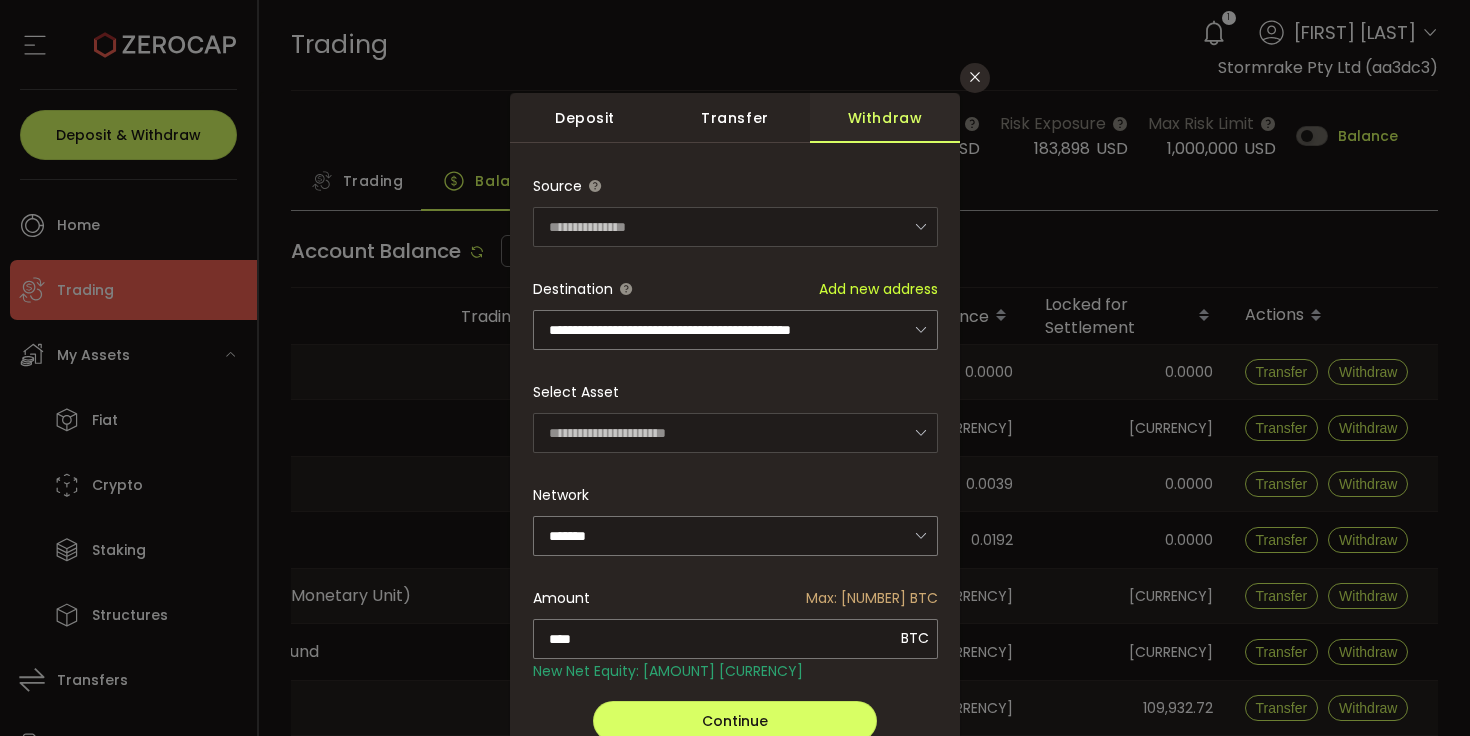 scroll, scrollTop: 158, scrollLeft: 0, axis: vertical 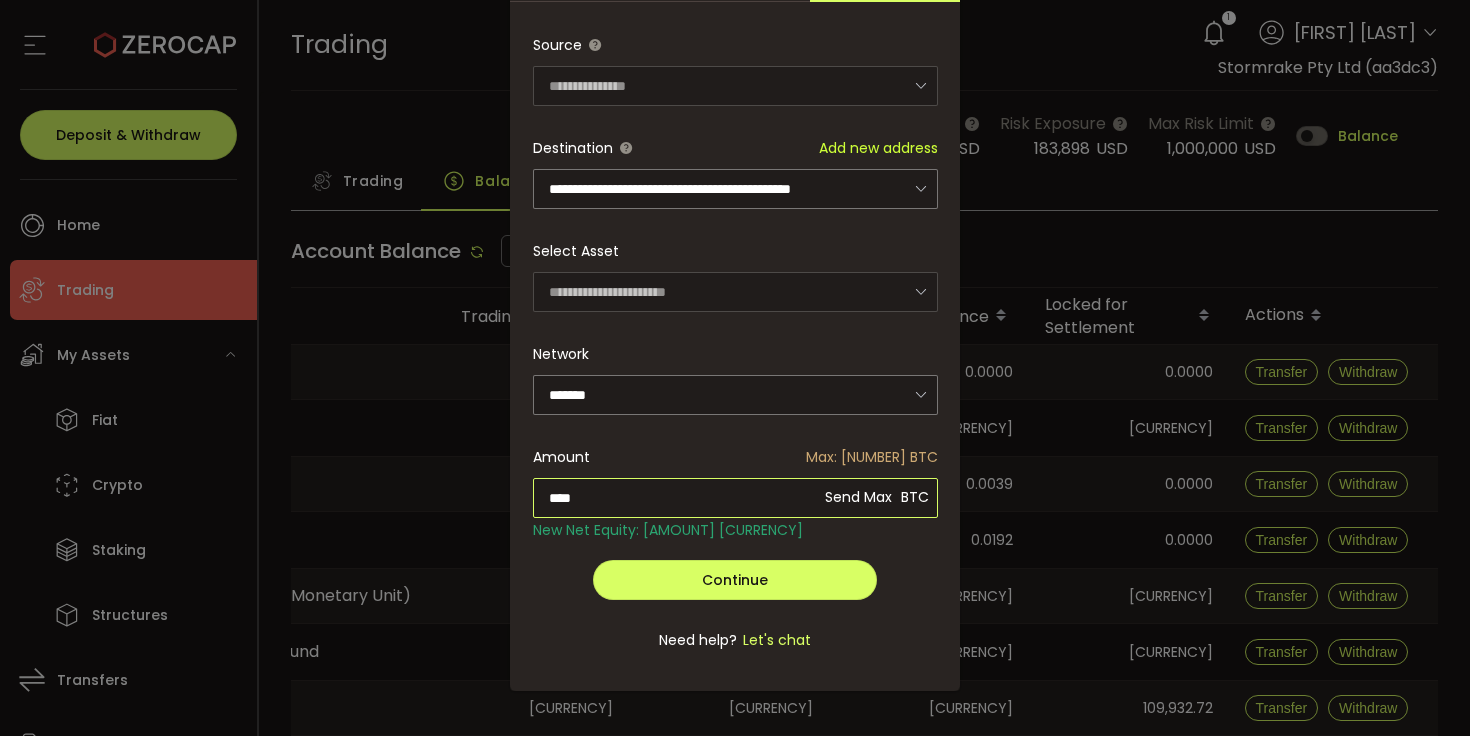 click on "****" at bounding box center (735, 498) 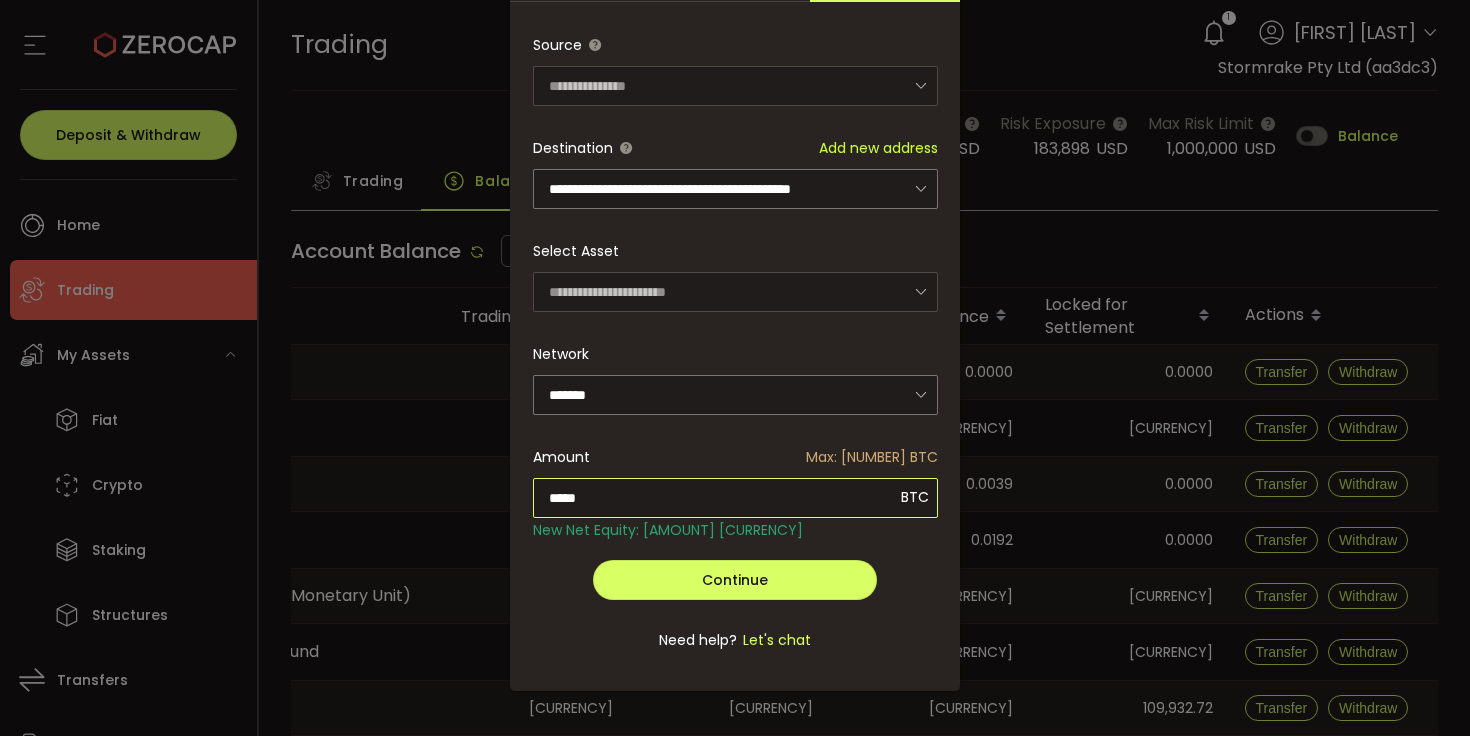 type on "*****" 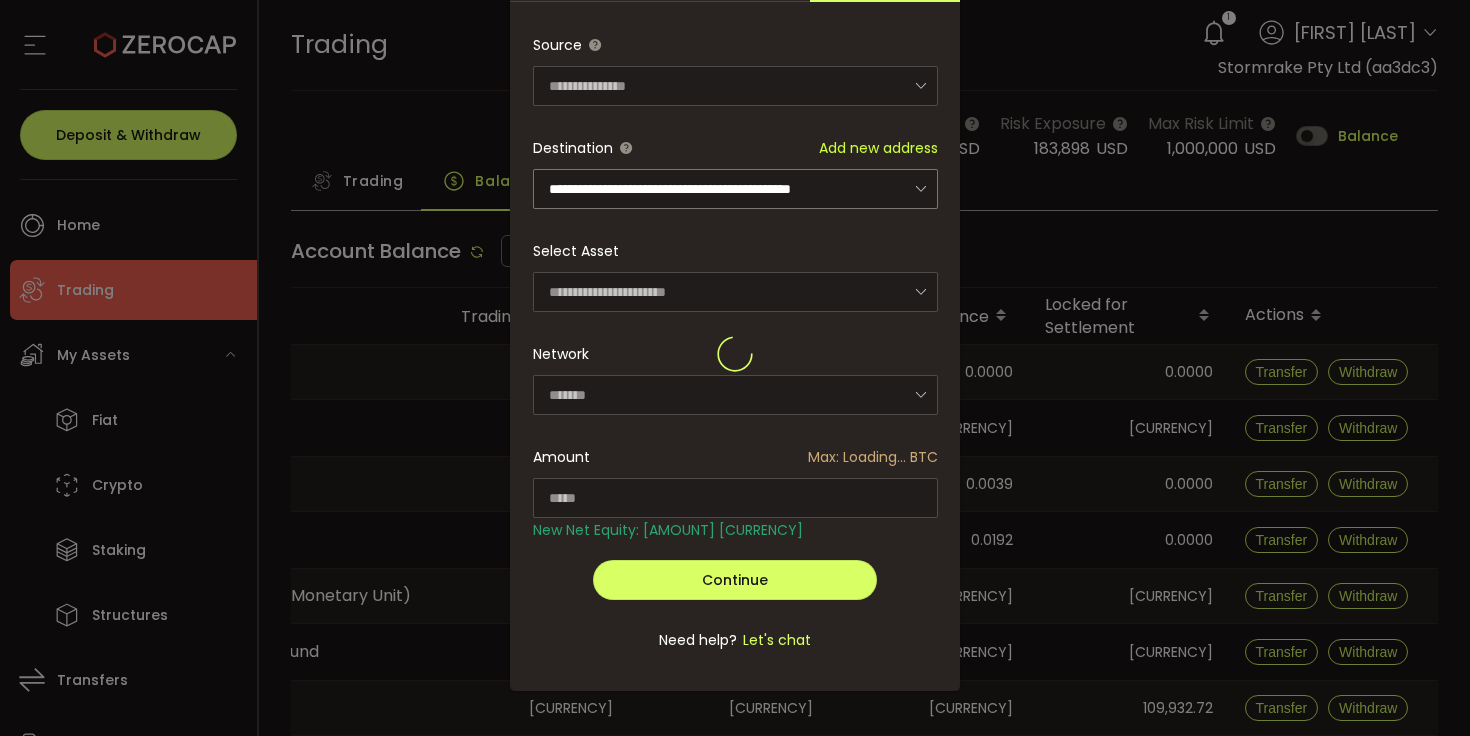 click on "**********" at bounding box center (735, 353) 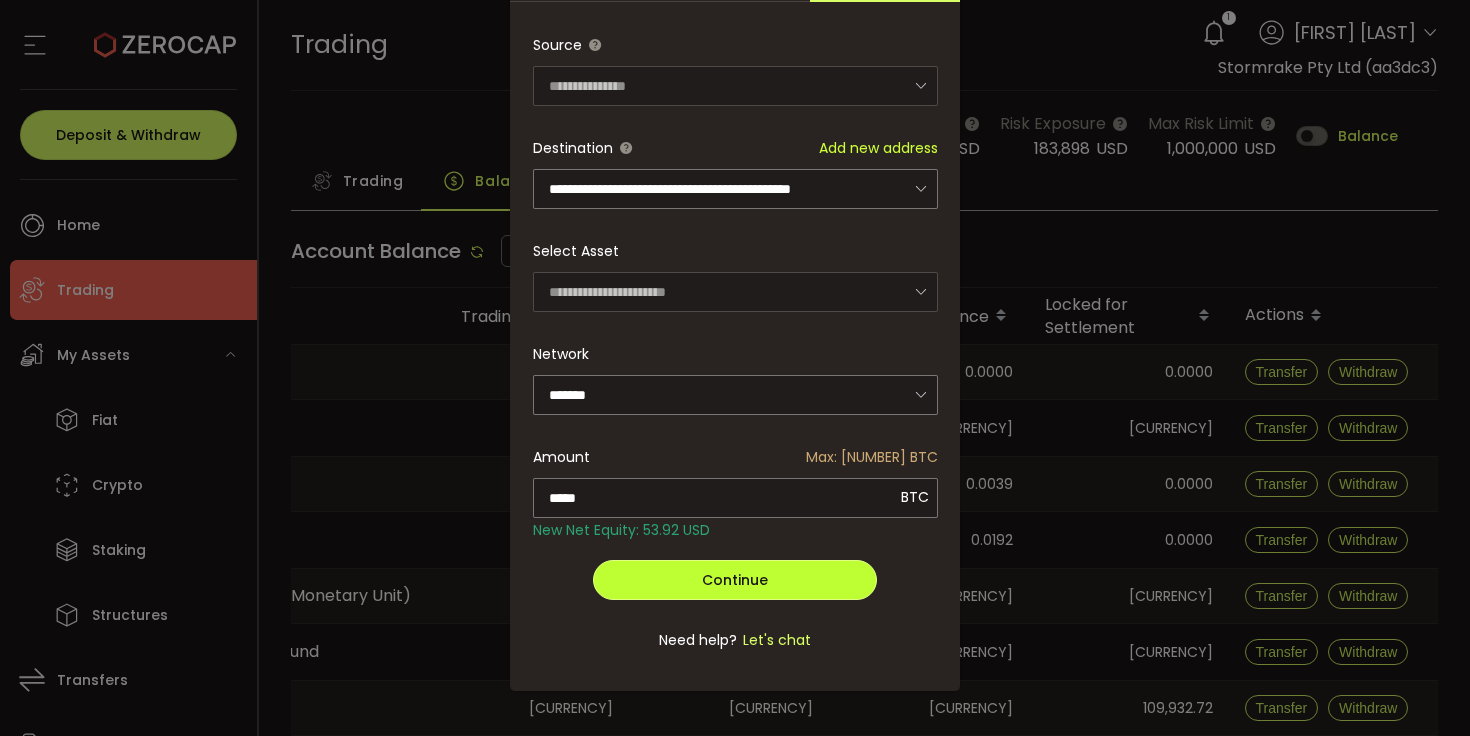click on "Continue" at bounding box center (735, 580) 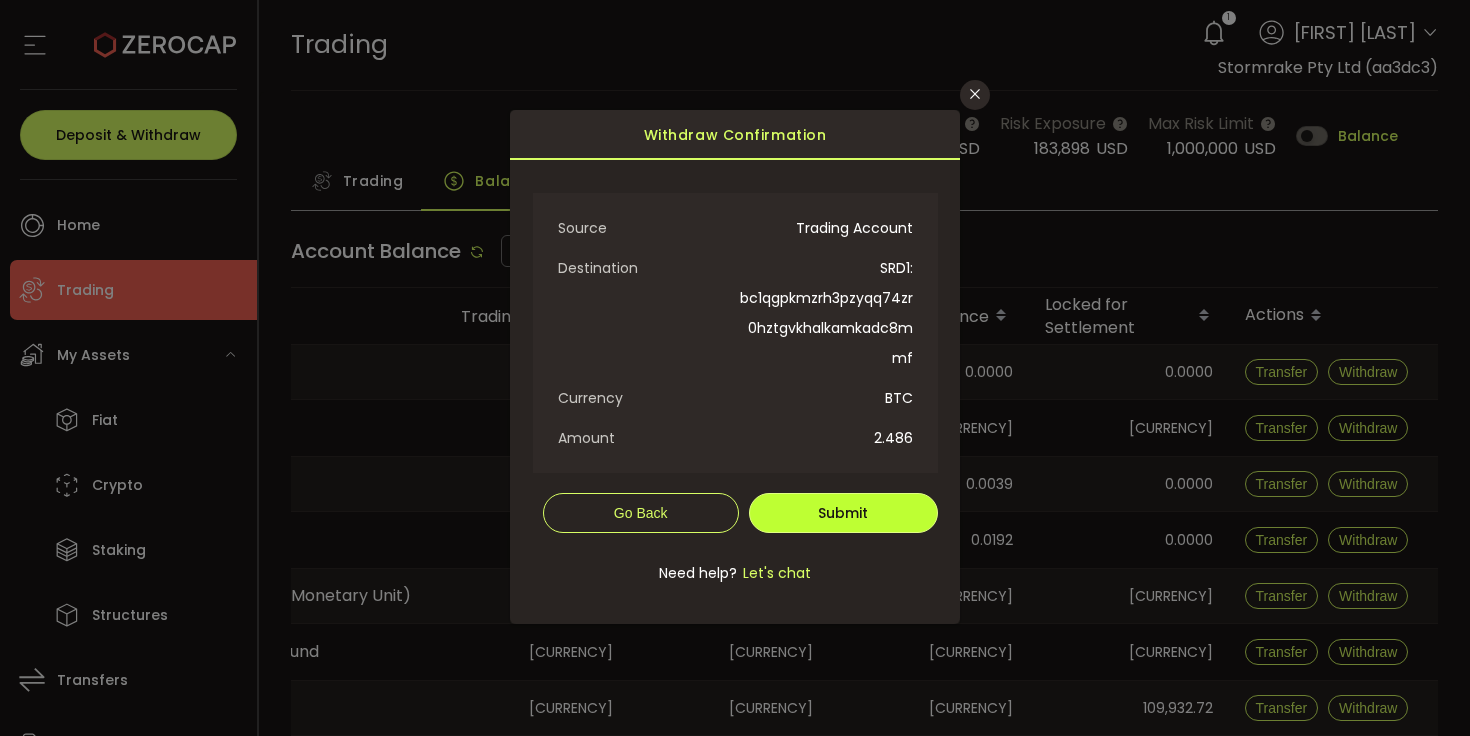 click on "Submit" at bounding box center (843, 513) 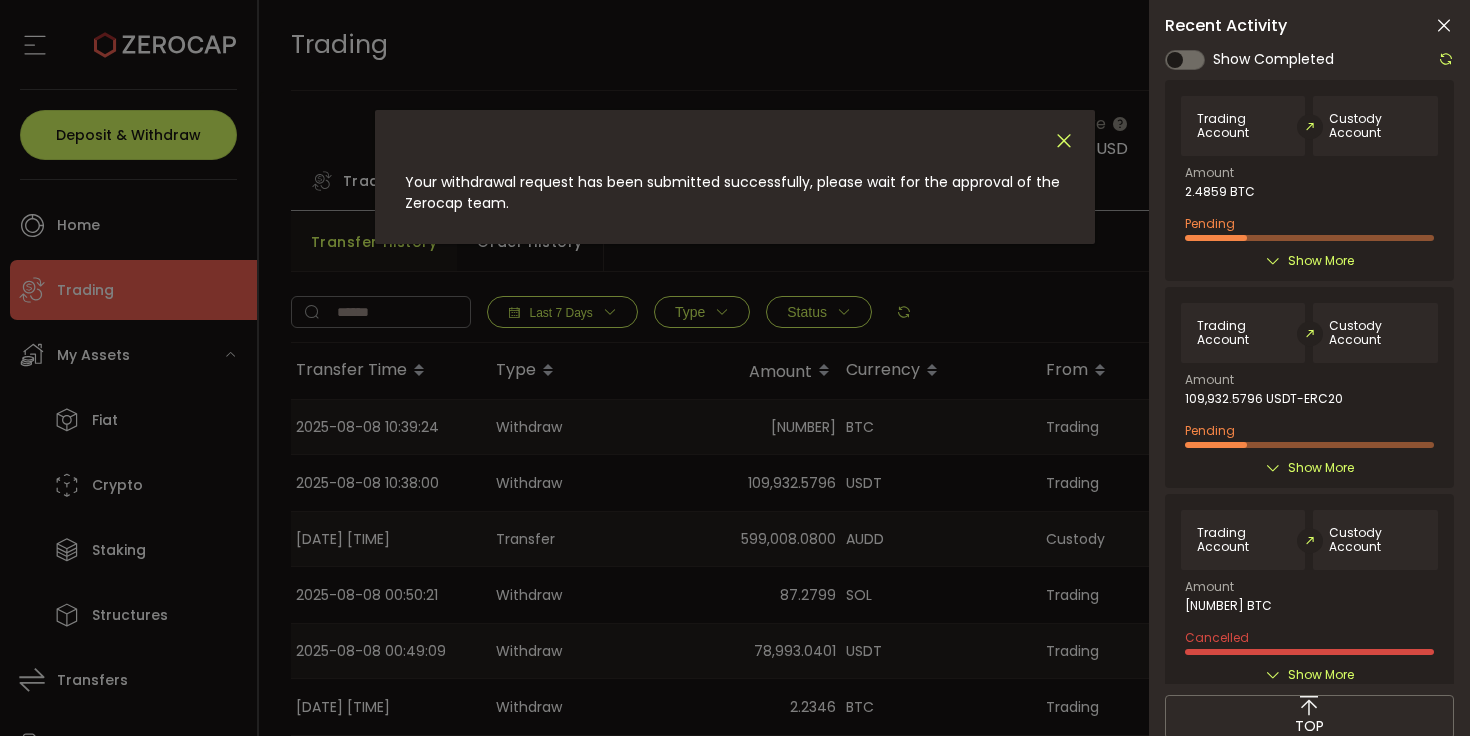 click at bounding box center [1064, 141] 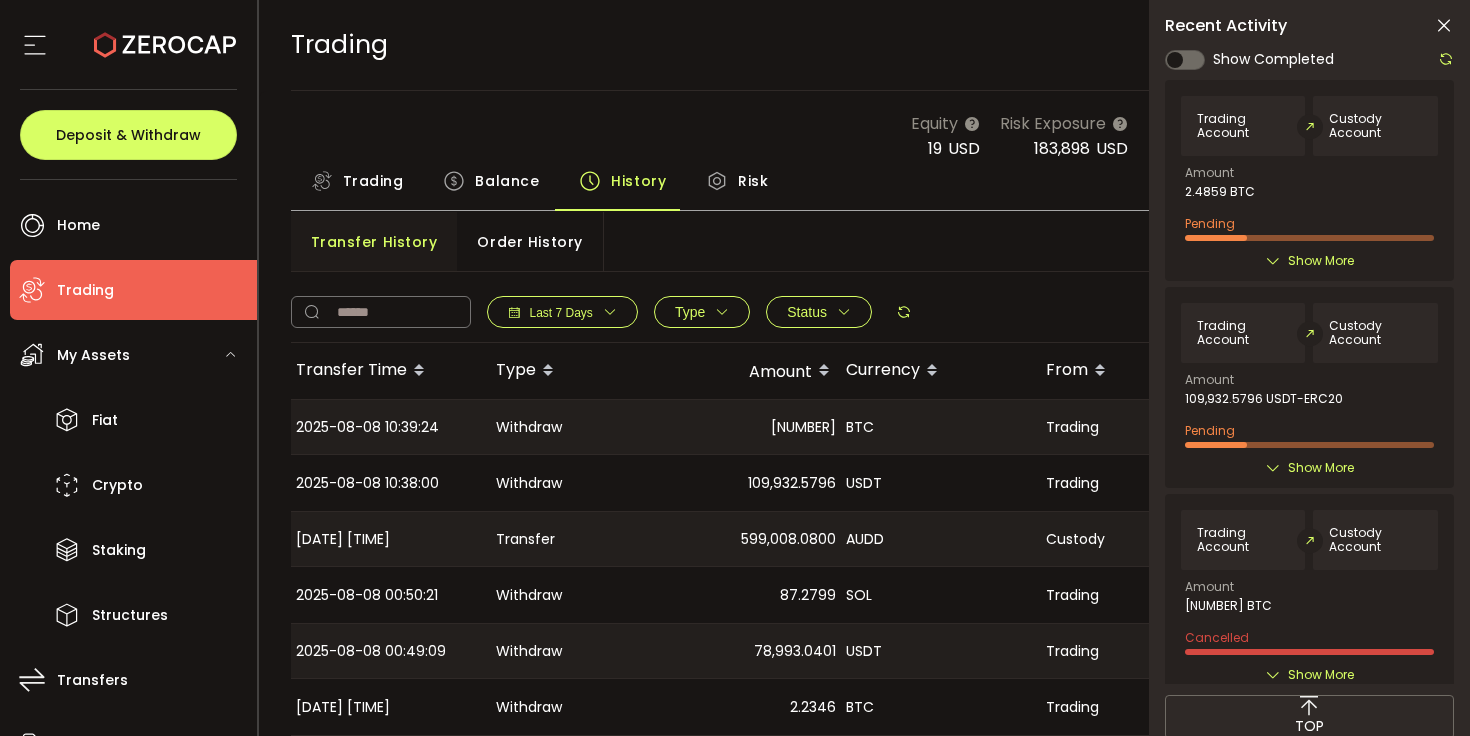 click at bounding box center (1444, 26) 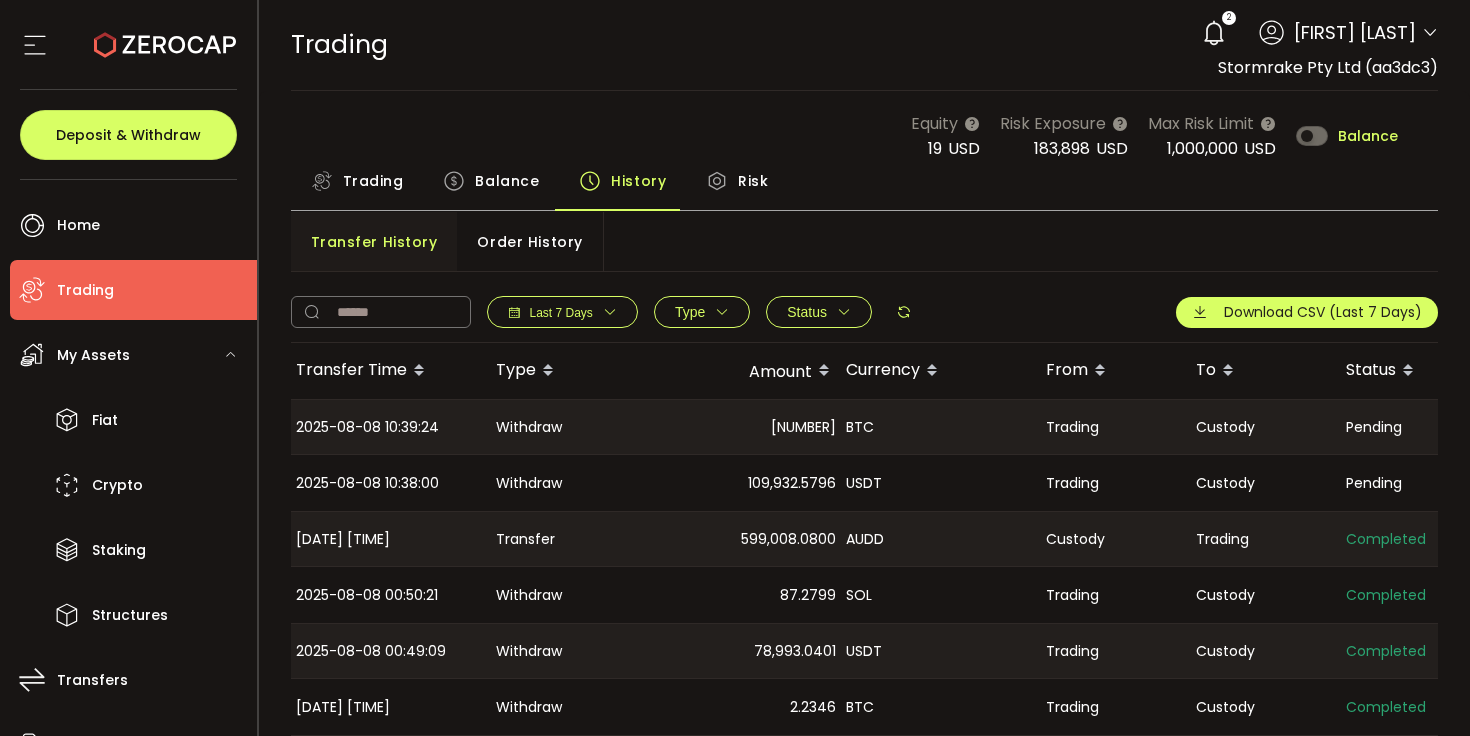 click on "Trading" at bounding box center (133, 290) 